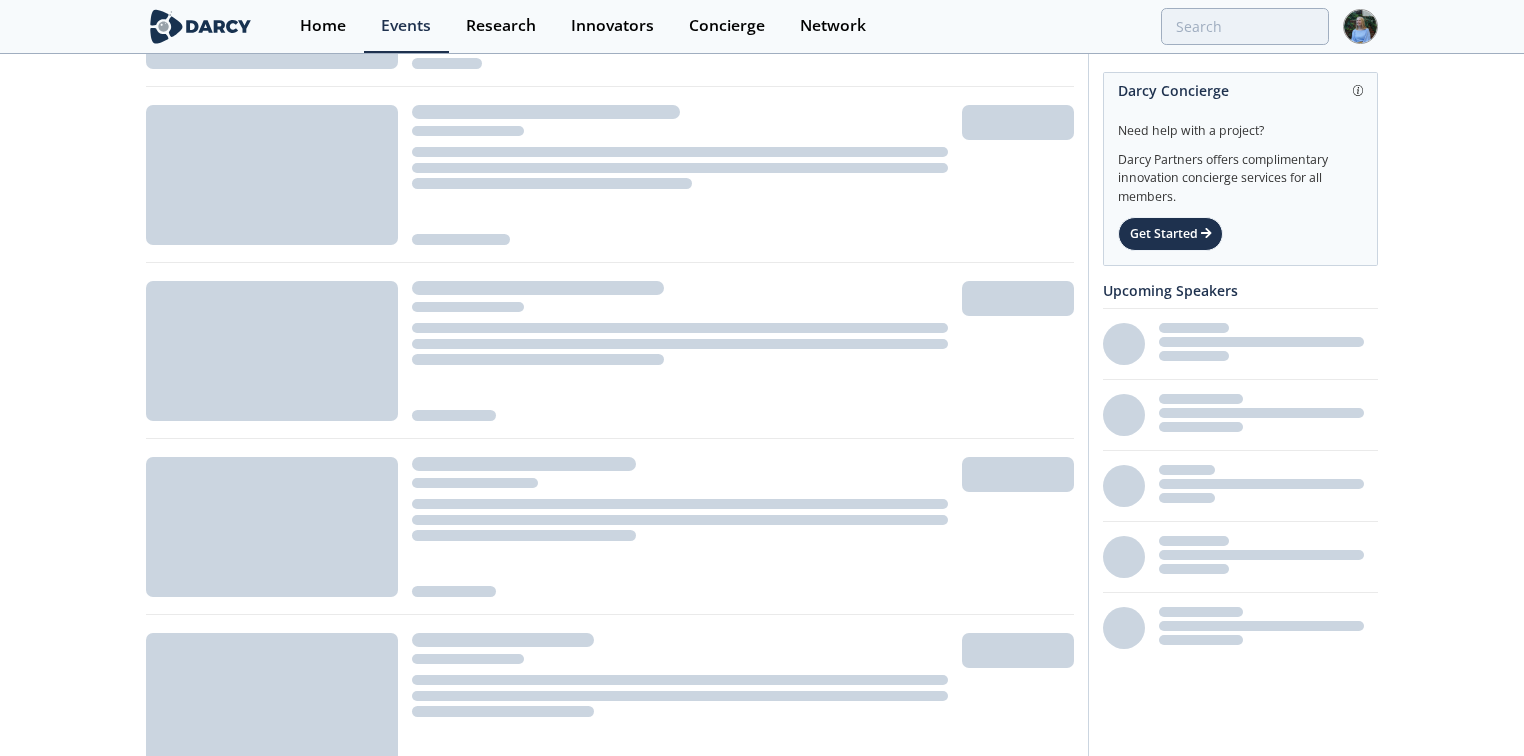 scroll, scrollTop: 1120, scrollLeft: 0, axis: vertical 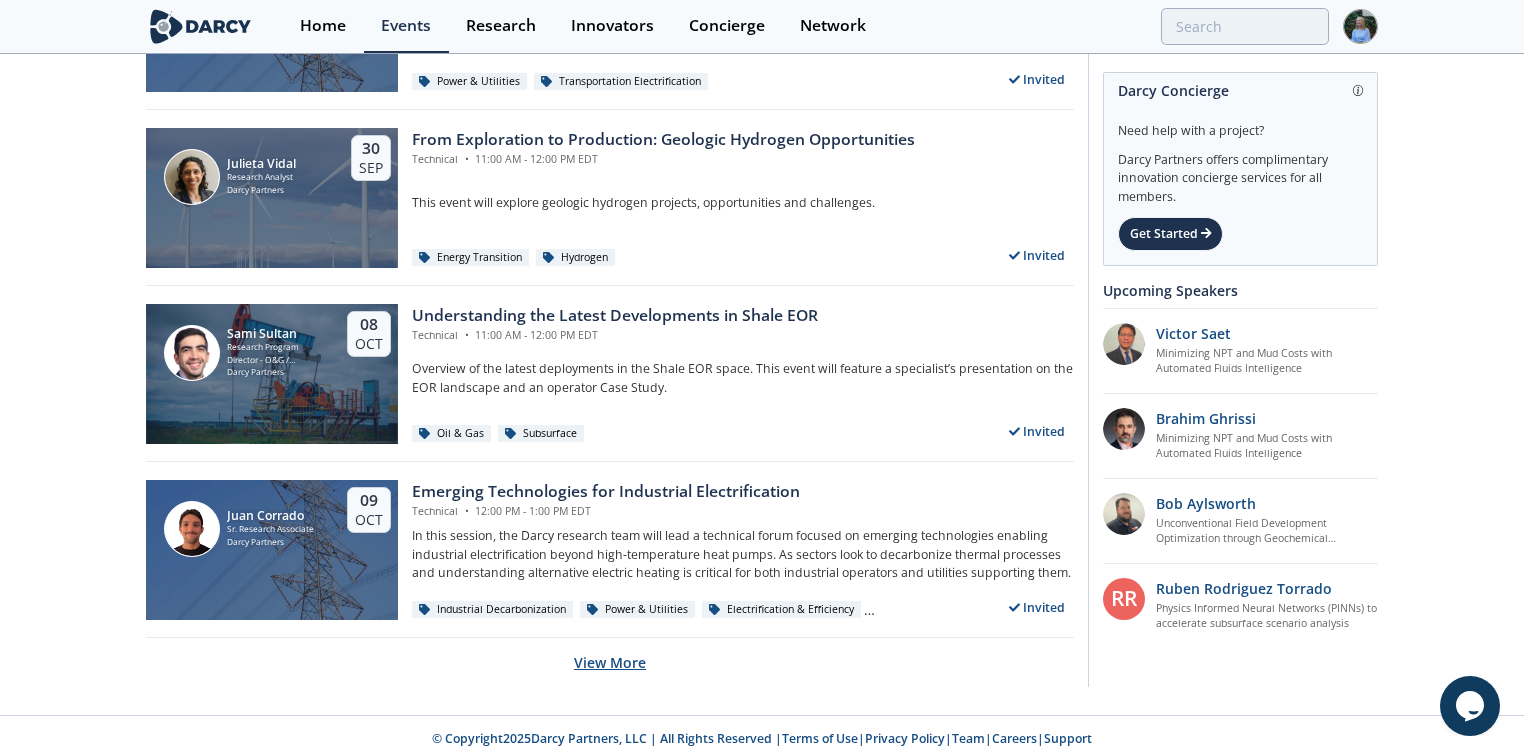 click on "View More" at bounding box center (610, 662) 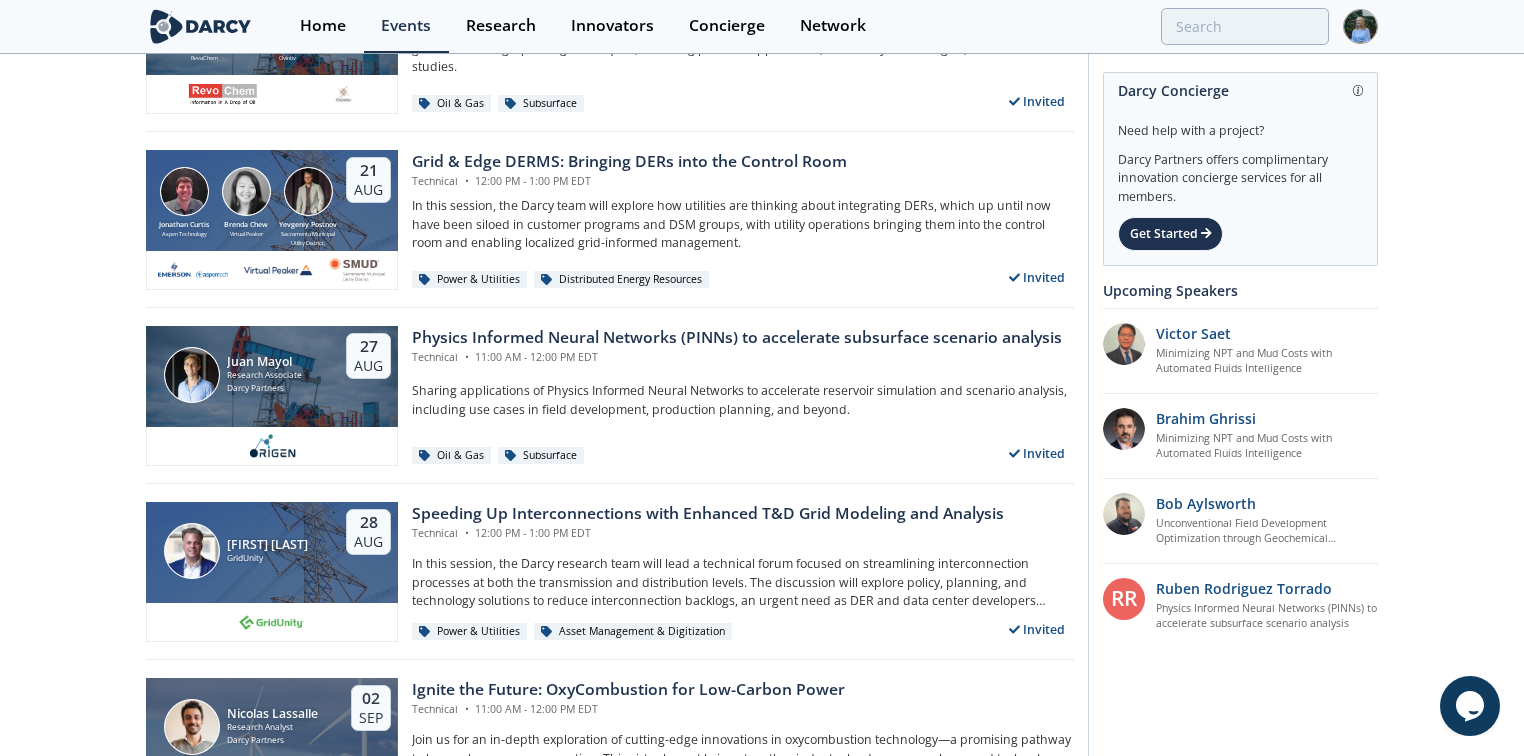 scroll, scrollTop: 1161, scrollLeft: 0, axis: vertical 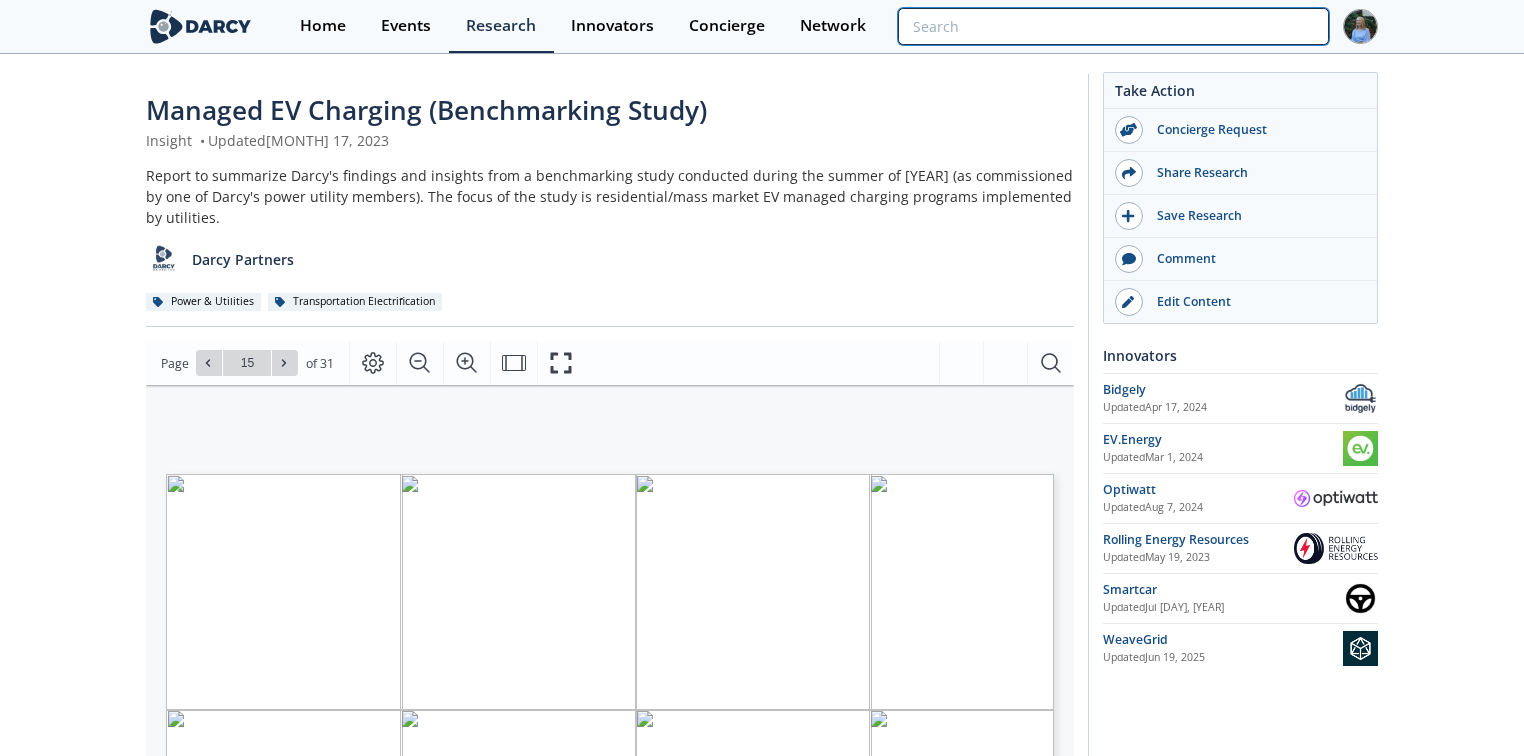 click at bounding box center [1113, 26] 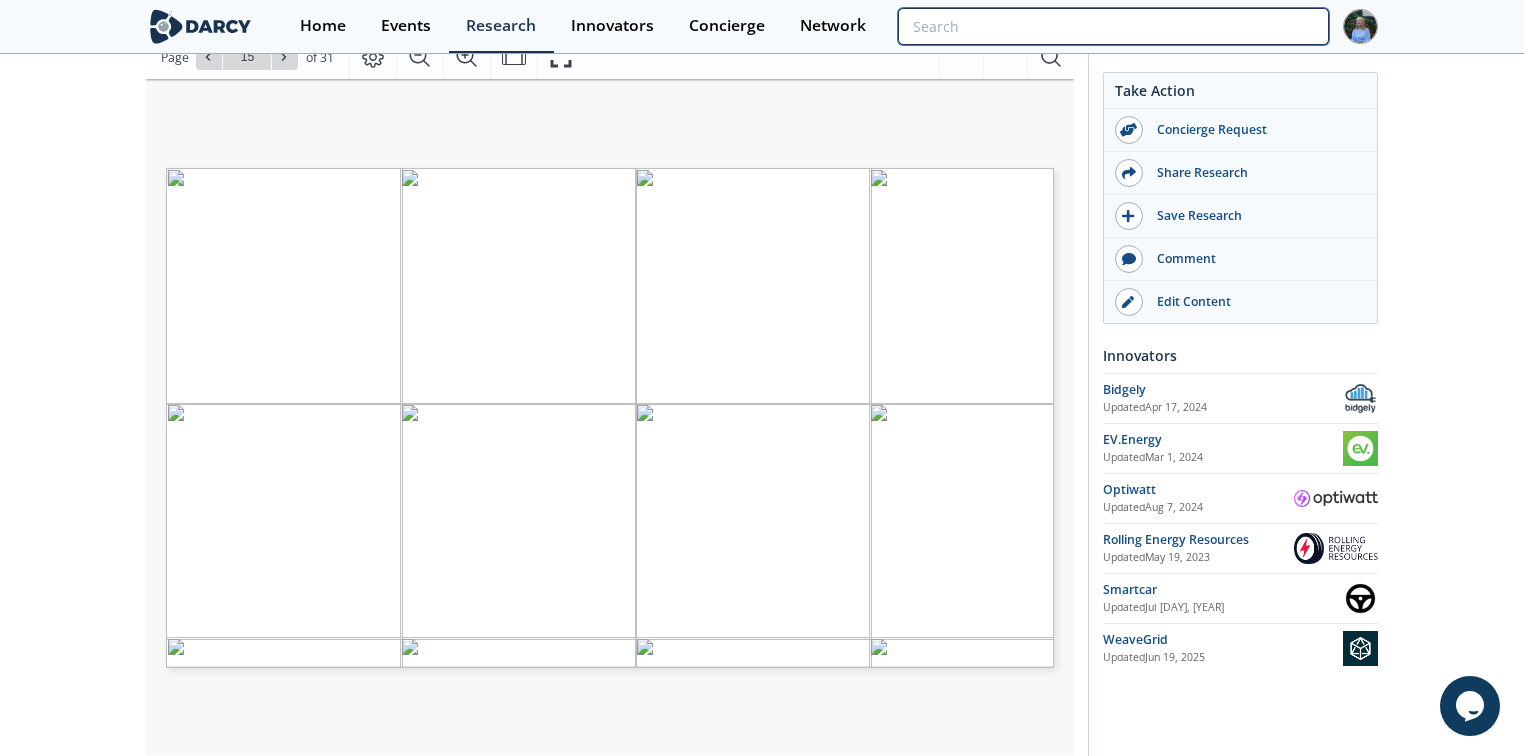 scroll, scrollTop: 0, scrollLeft: 0, axis: both 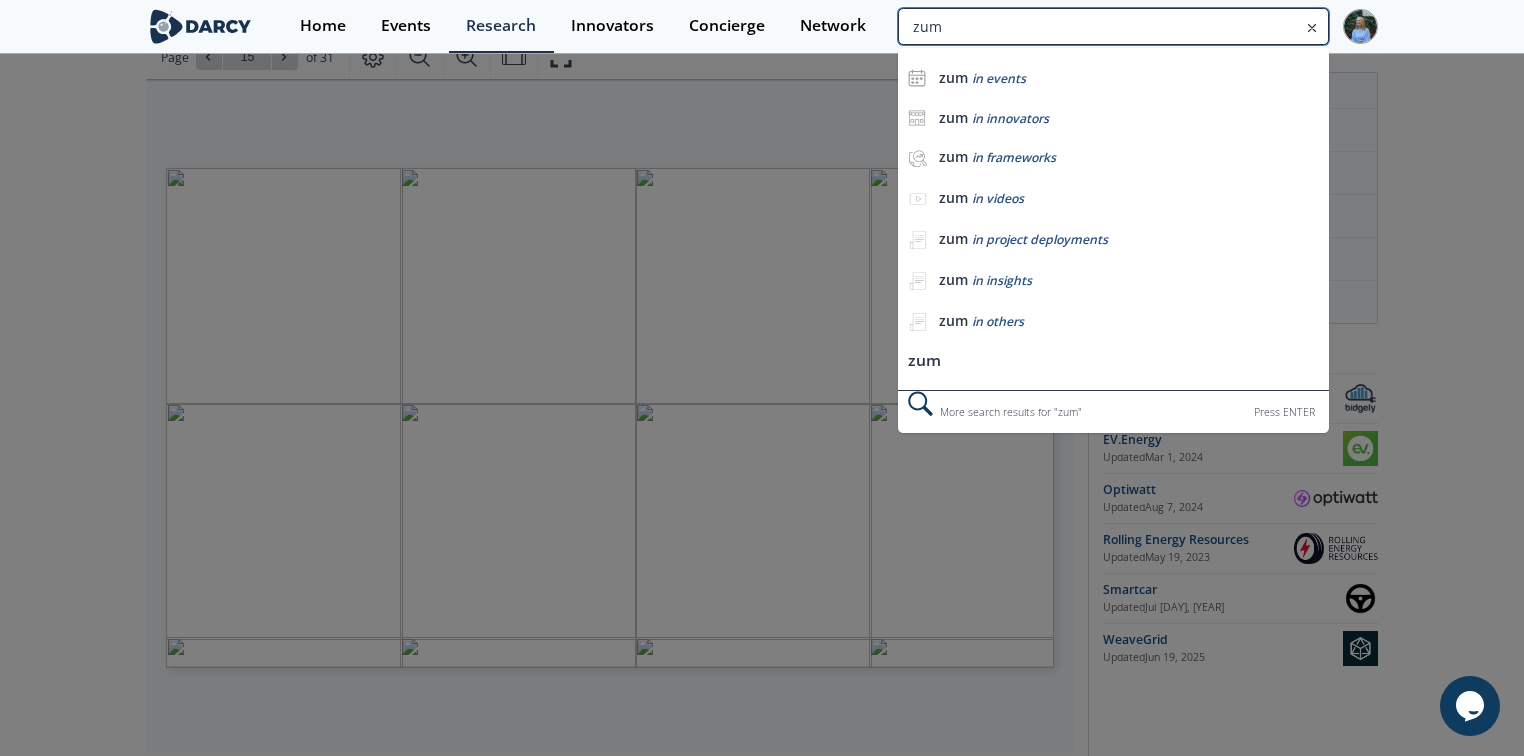 type on "zum" 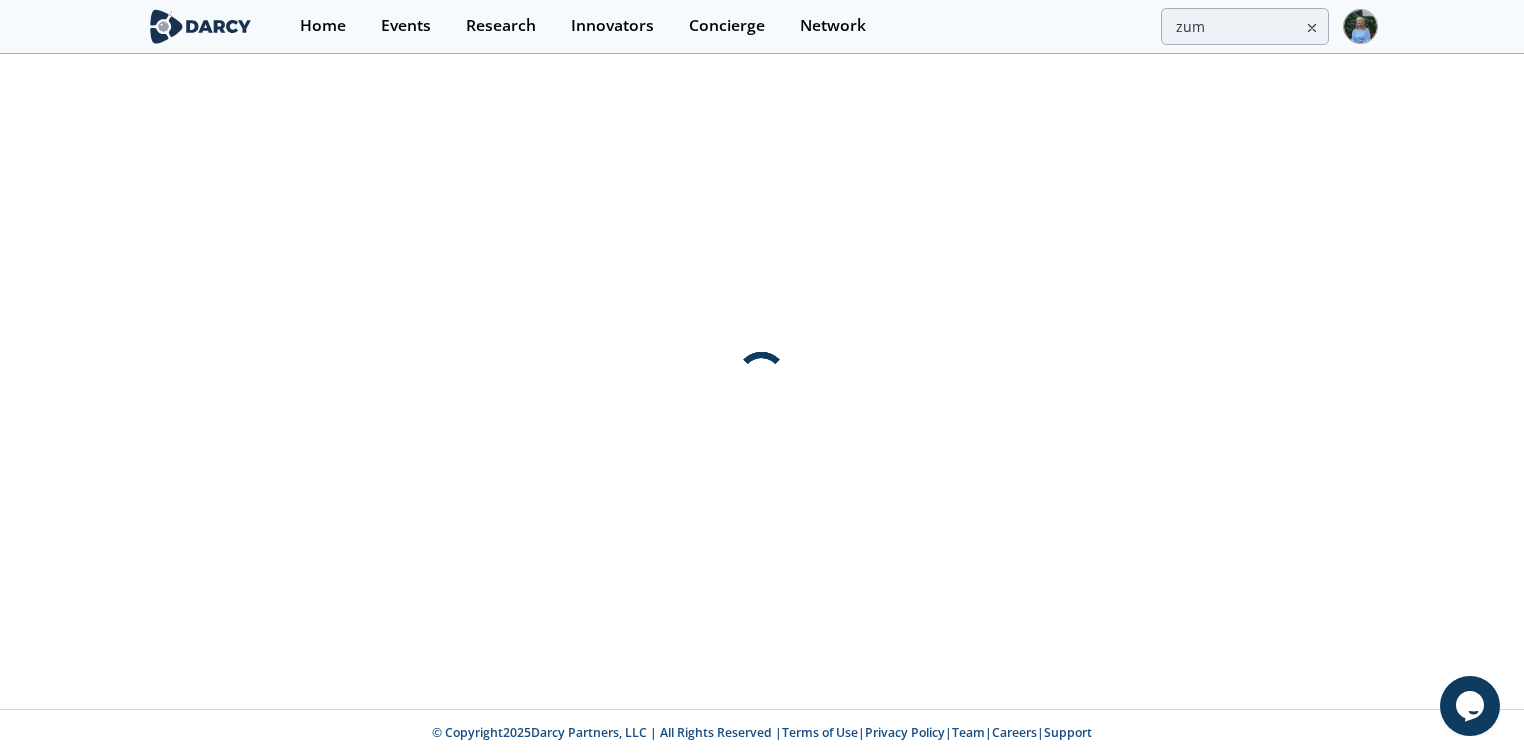scroll, scrollTop: 0, scrollLeft: 0, axis: both 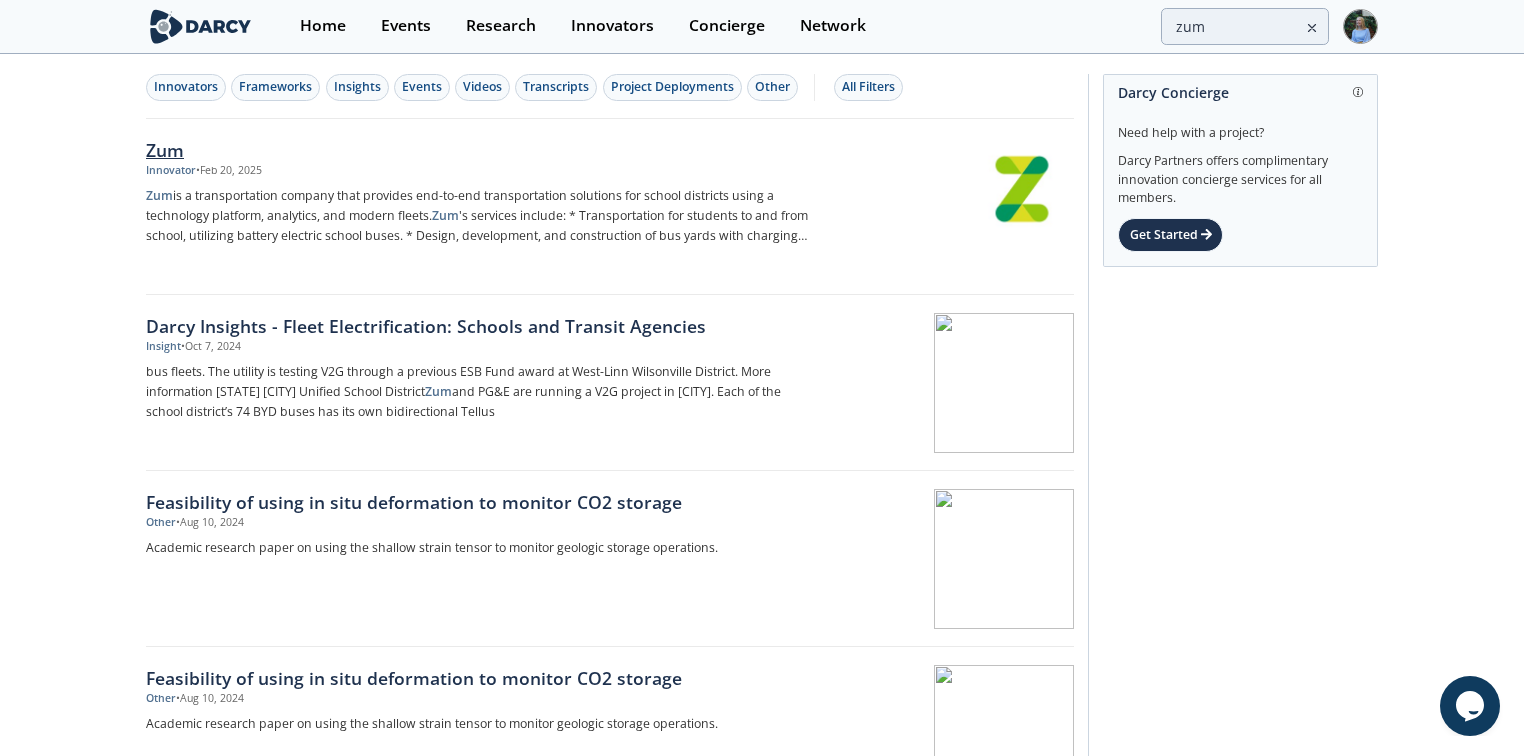 click on "Zum" at bounding box center (477, 150) 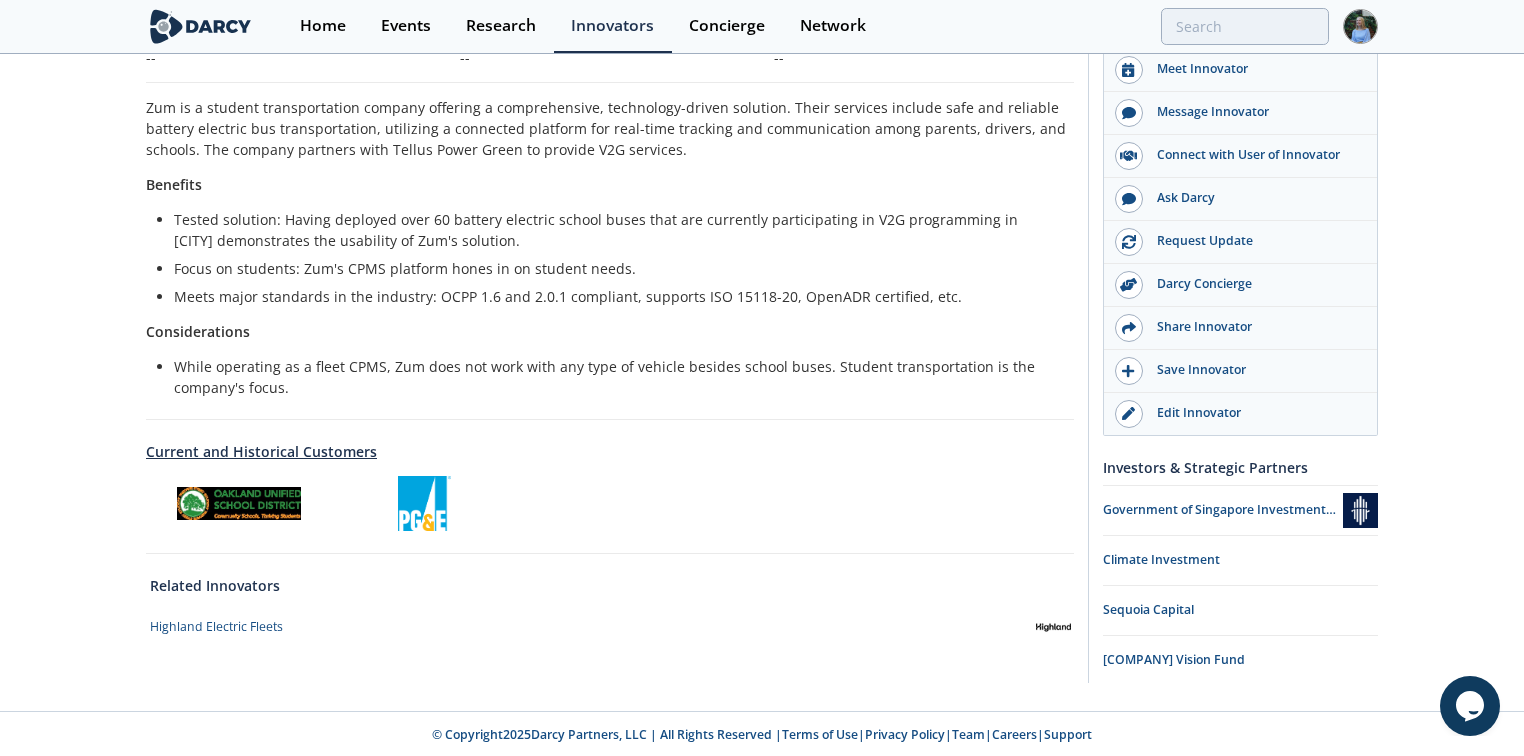 scroll, scrollTop: 0, scrollLeft: 0, axis: both 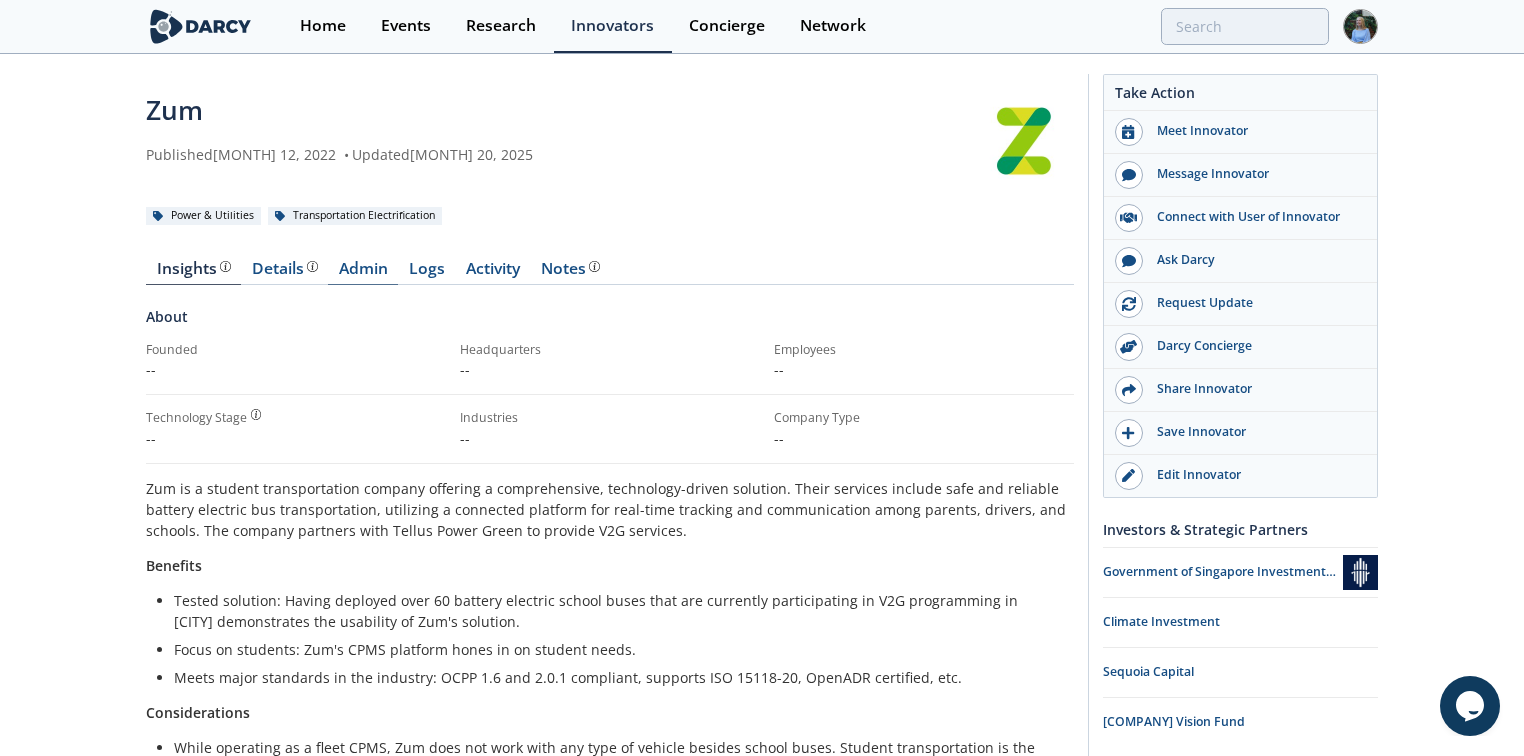 click on "Admin" at bounding box center (363, 273) 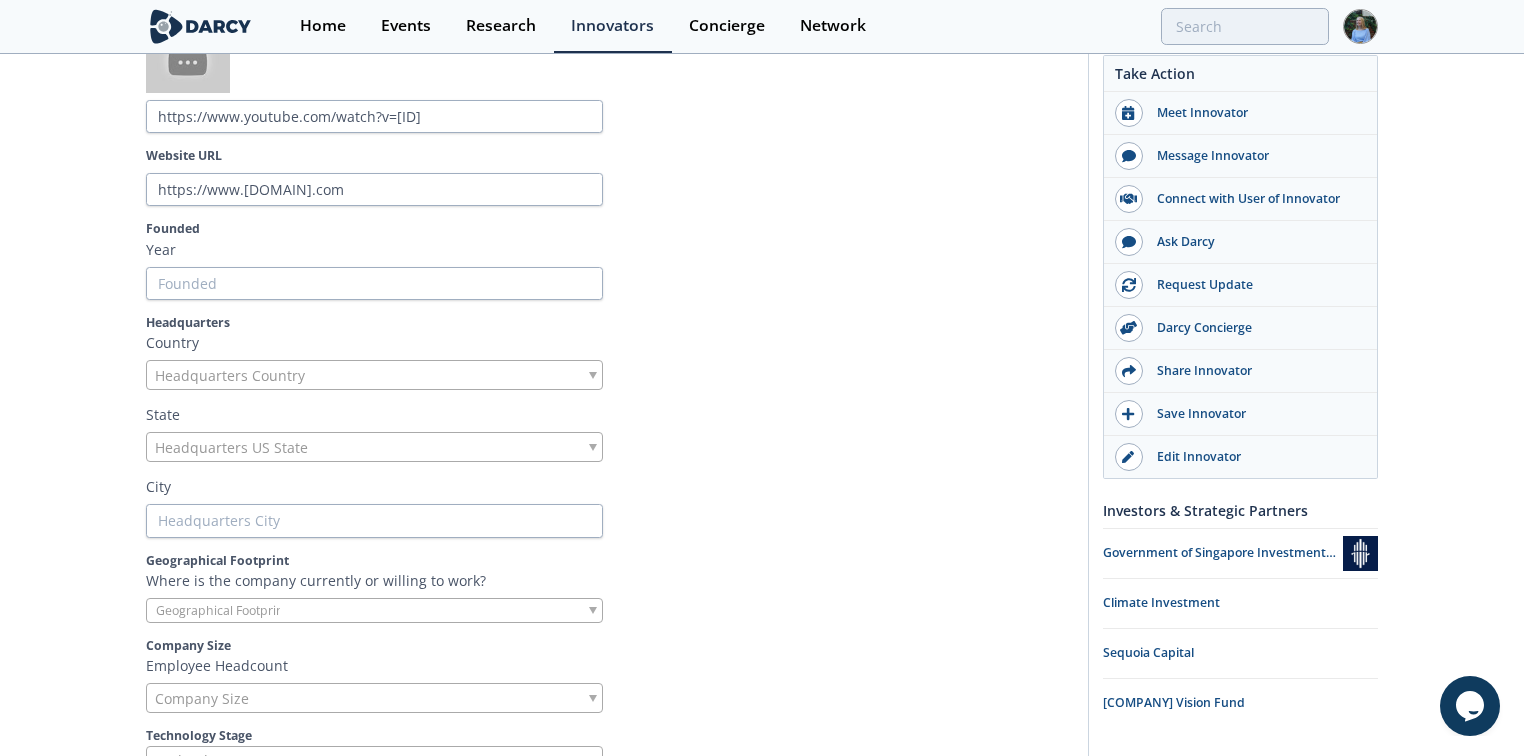 scroll, scrollTop: 640, scrollLeft: 0, axis: vertical 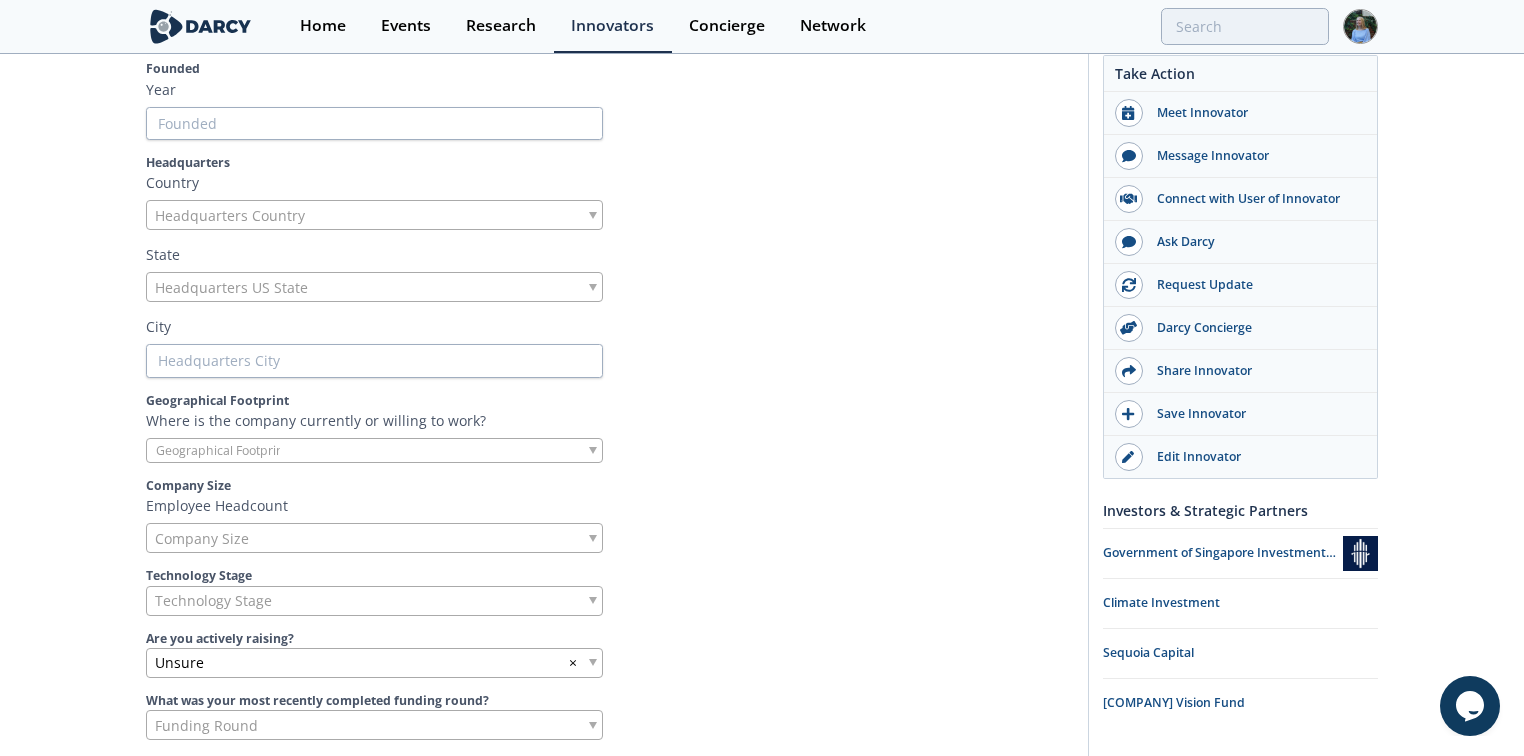 click on "Company Info
Introductory Video
Please provide an intro video to your company that is 3mins or less in length
https://www.youtube.com/watch?v=XN50gS6KLSo
Website URL
https://www.ridezum.com
Founded
Year
Headquarters
Country
Headquarters Country
State
Headquarters US State
City" at bounding box center (610, 390) 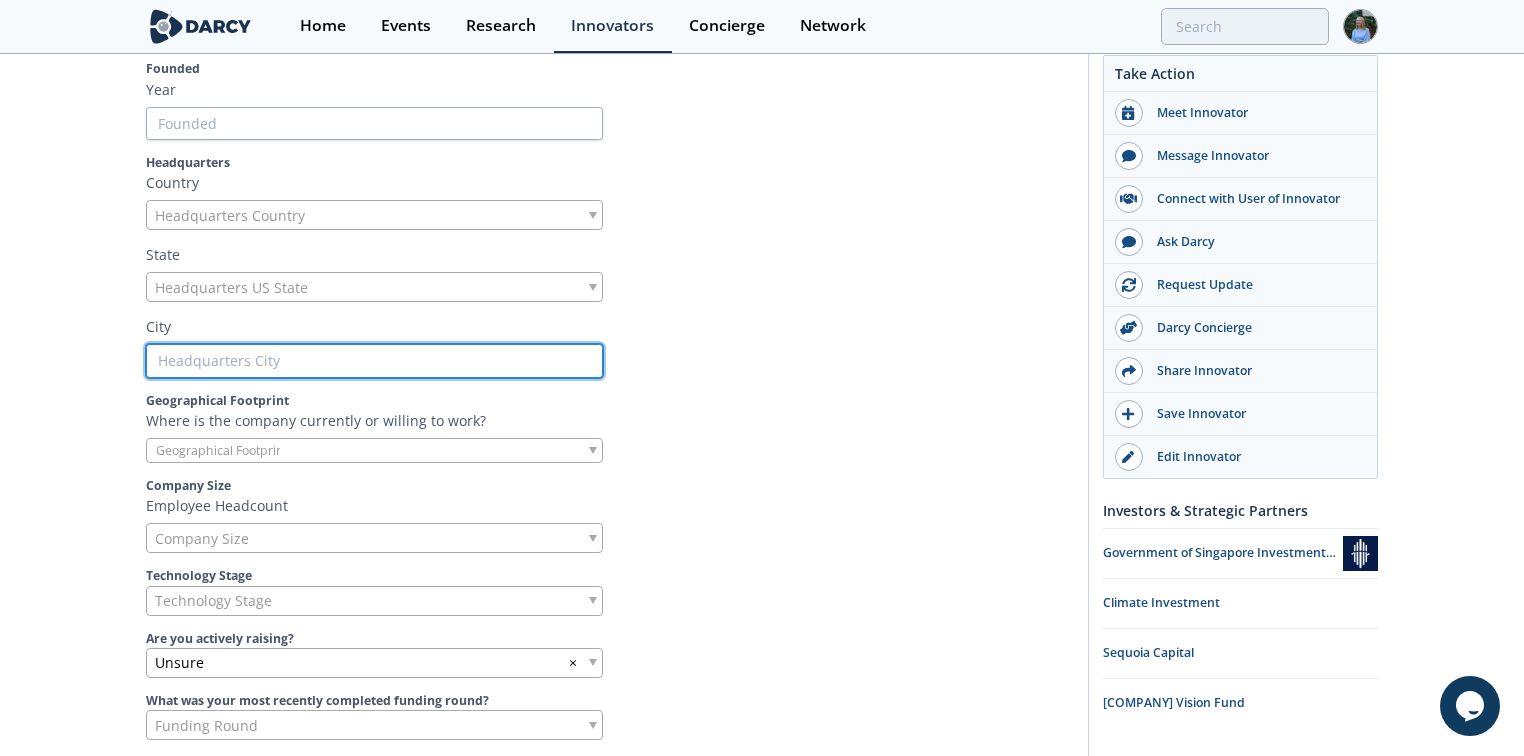 click at bounding box center [374, 361] 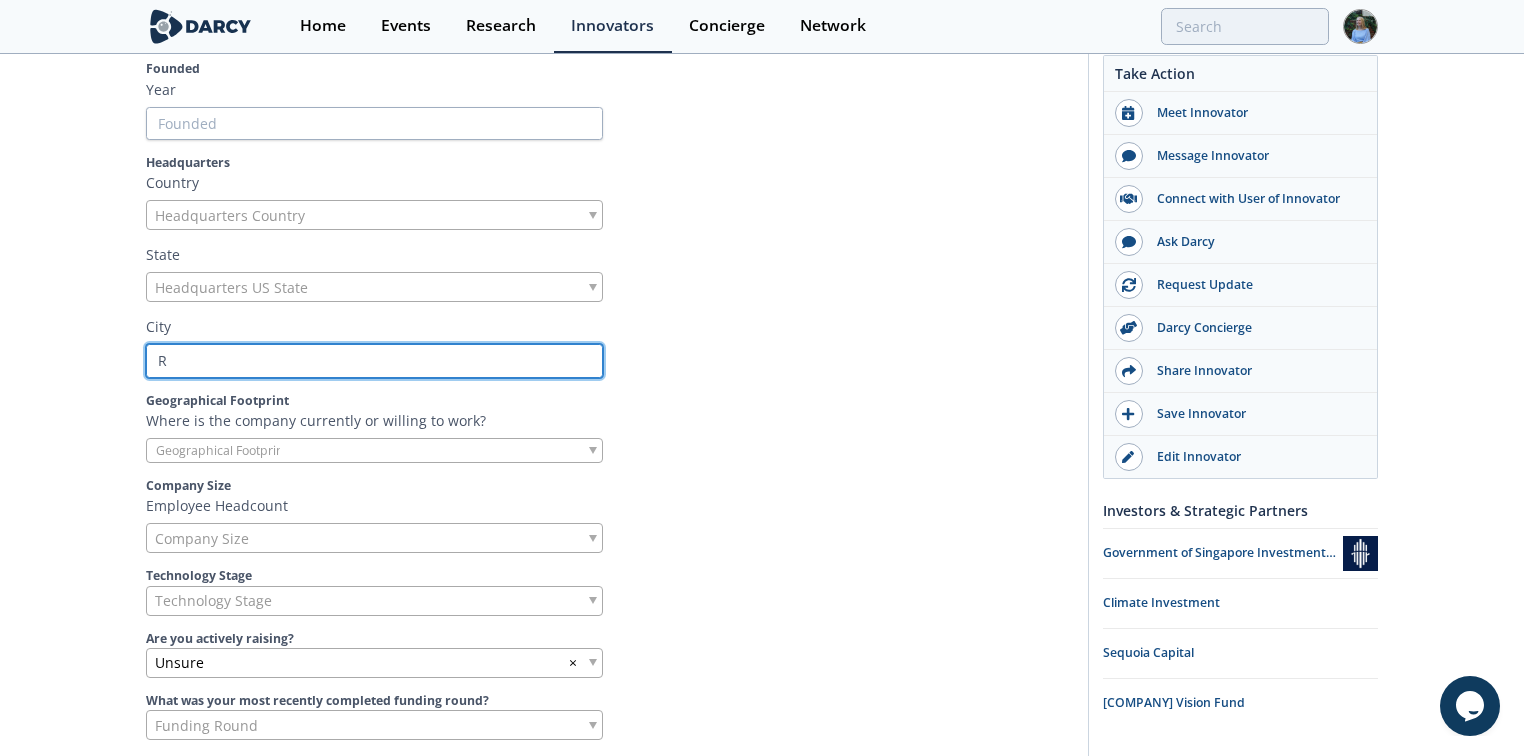 type on "Re" 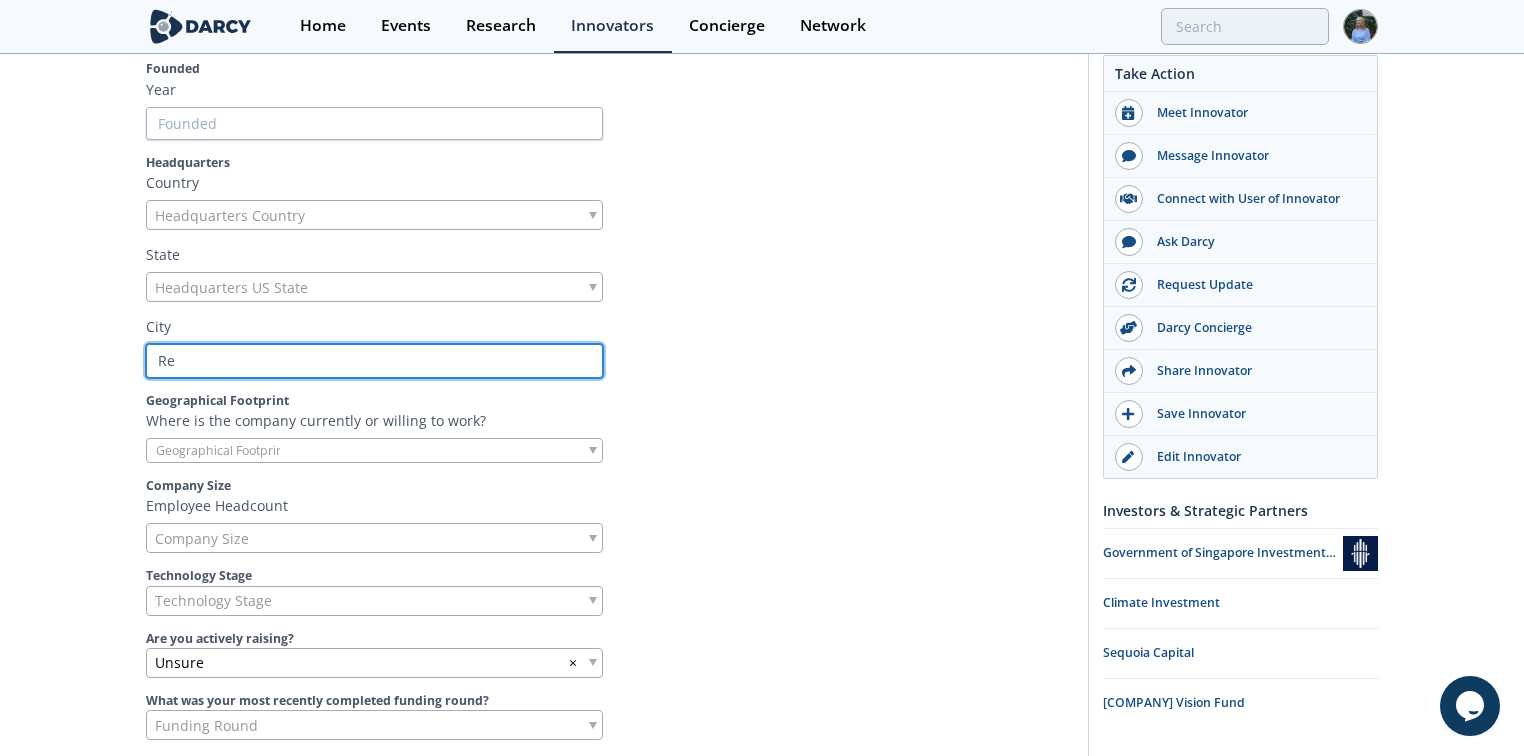 type 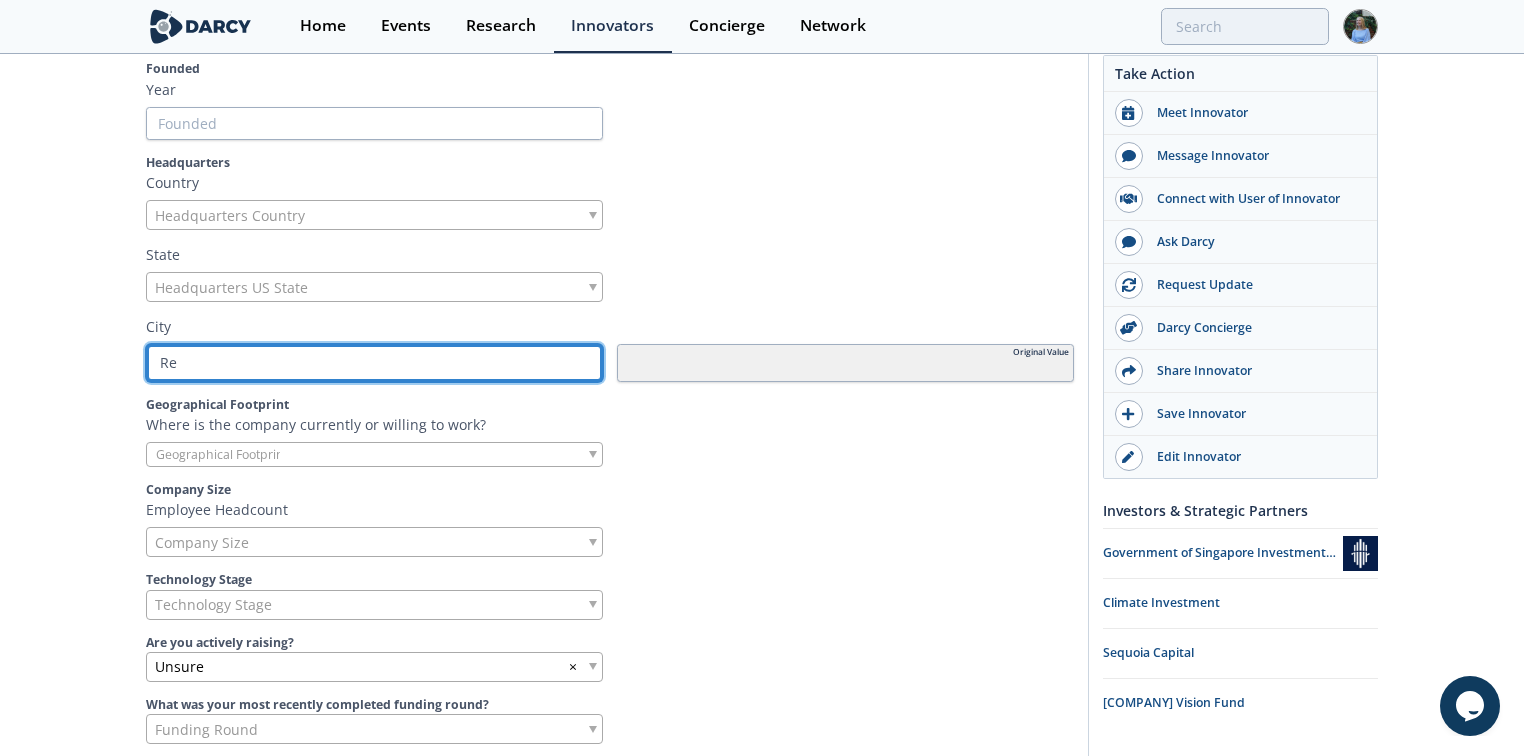 type on "[COLOR]" 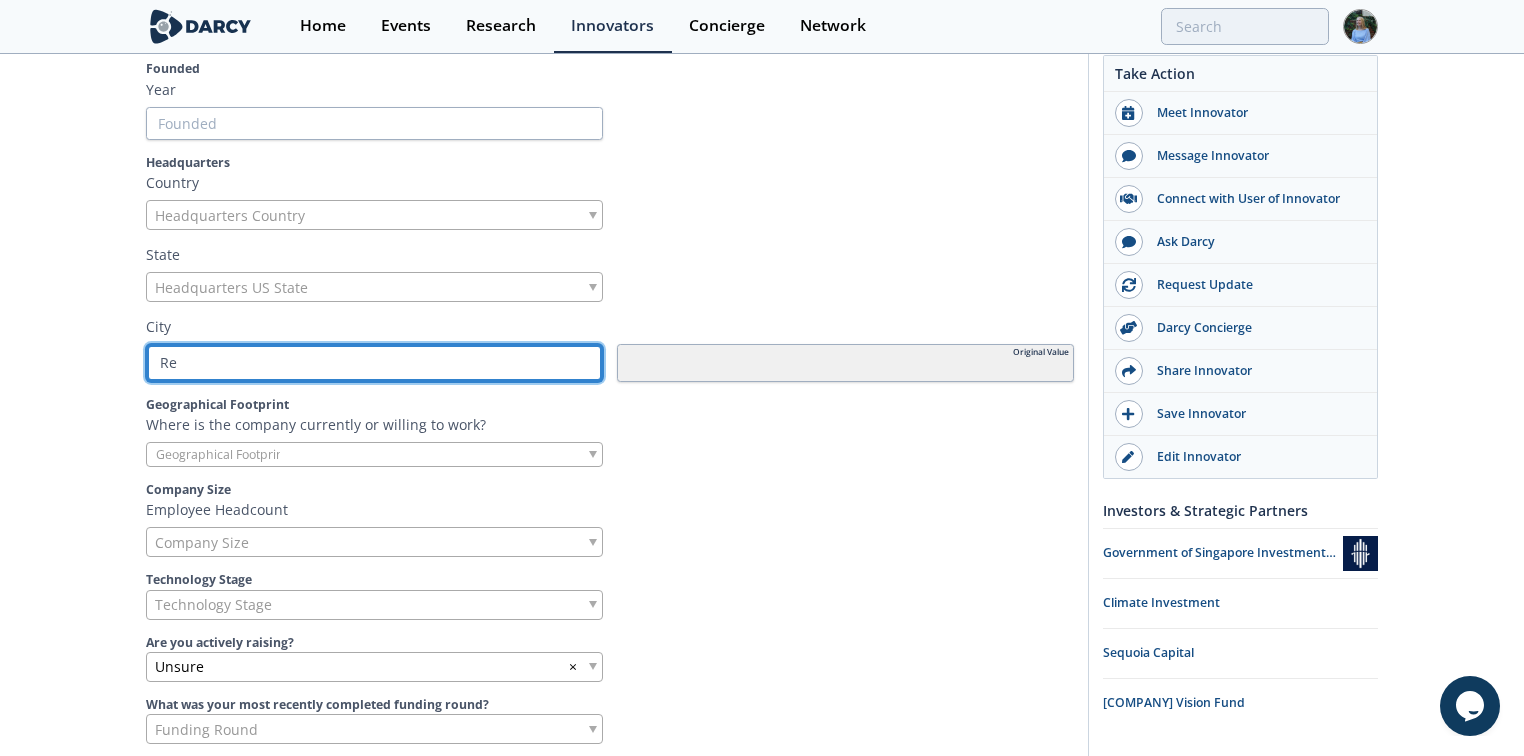 type 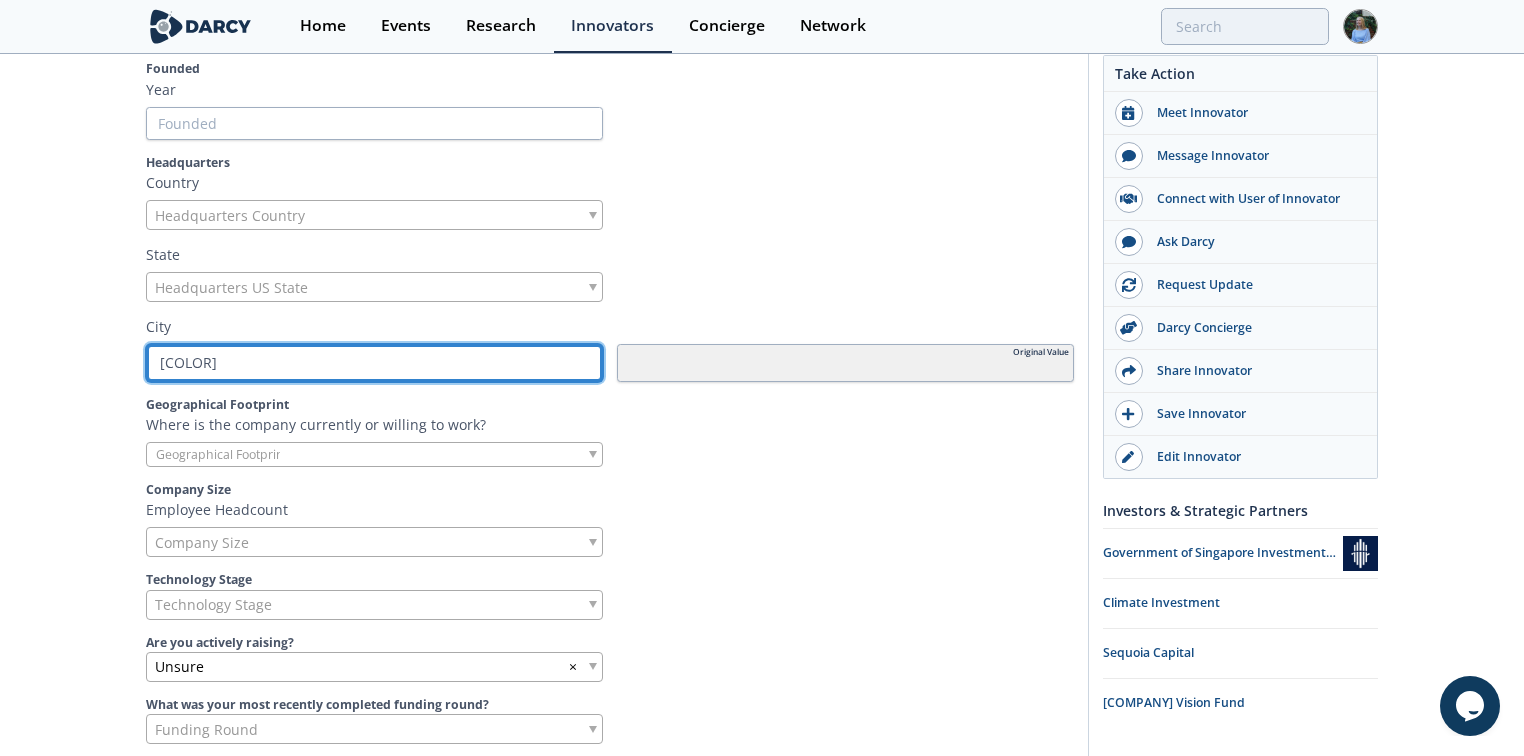 type on "[CITY]" 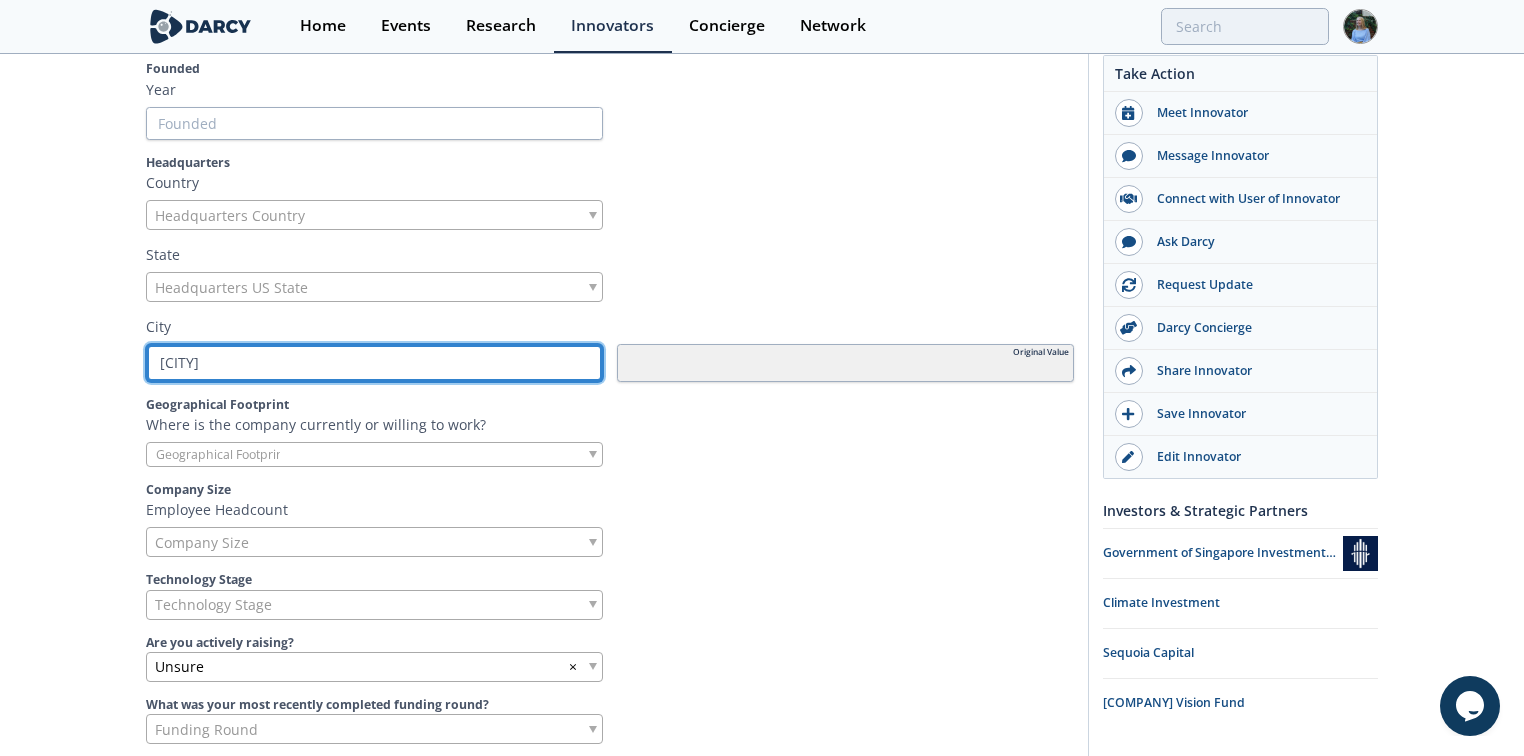 type on "[CITY]" 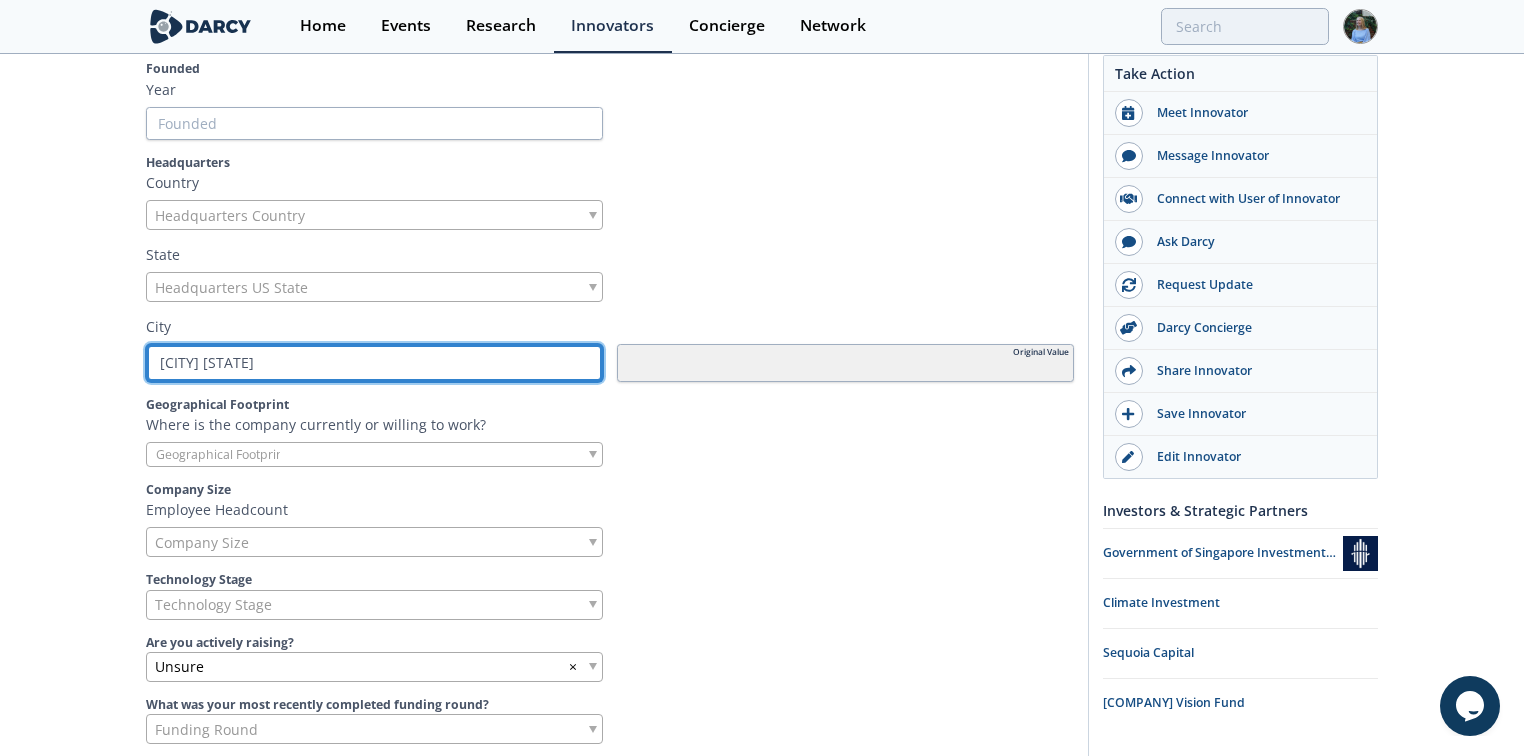 type on "[CITY]" 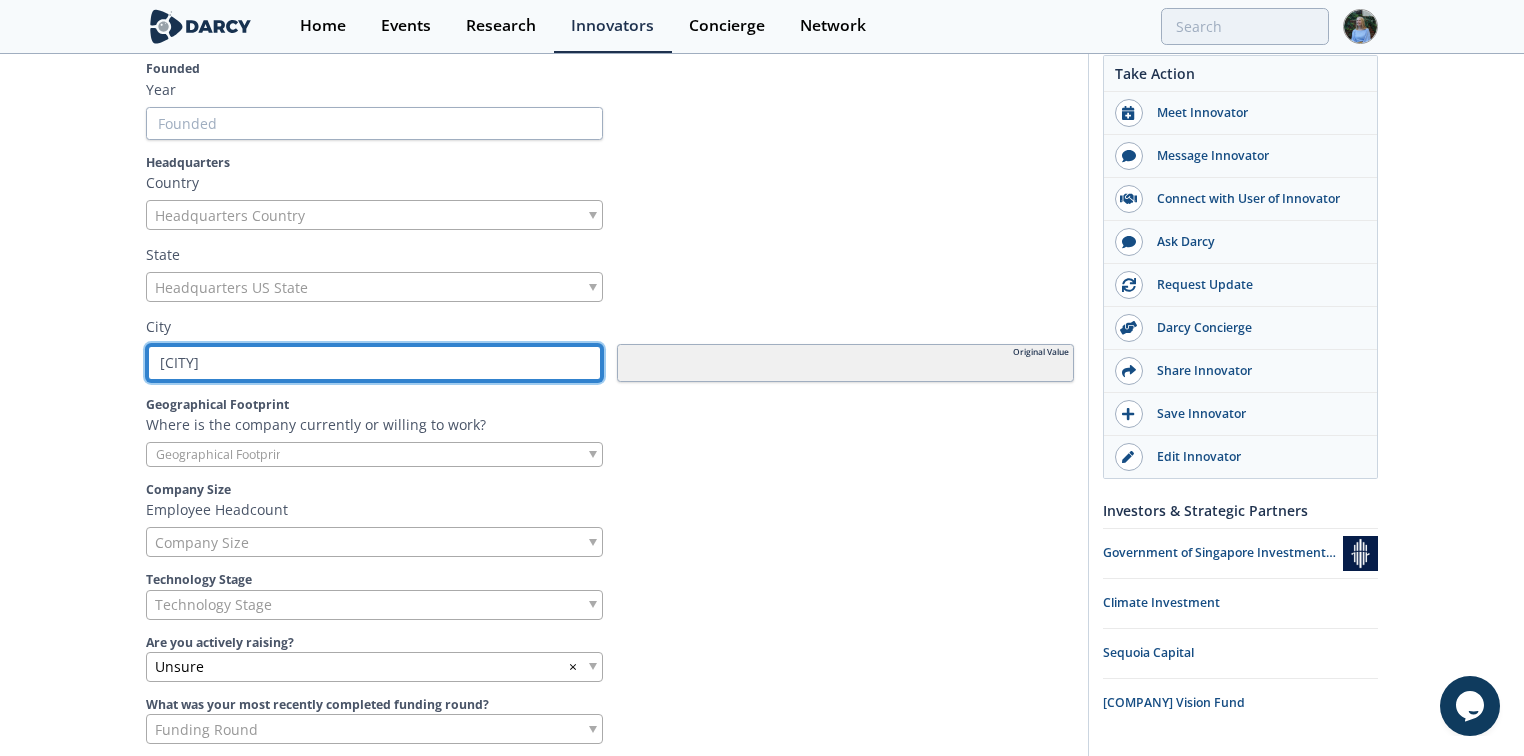 type on "[CITY]" 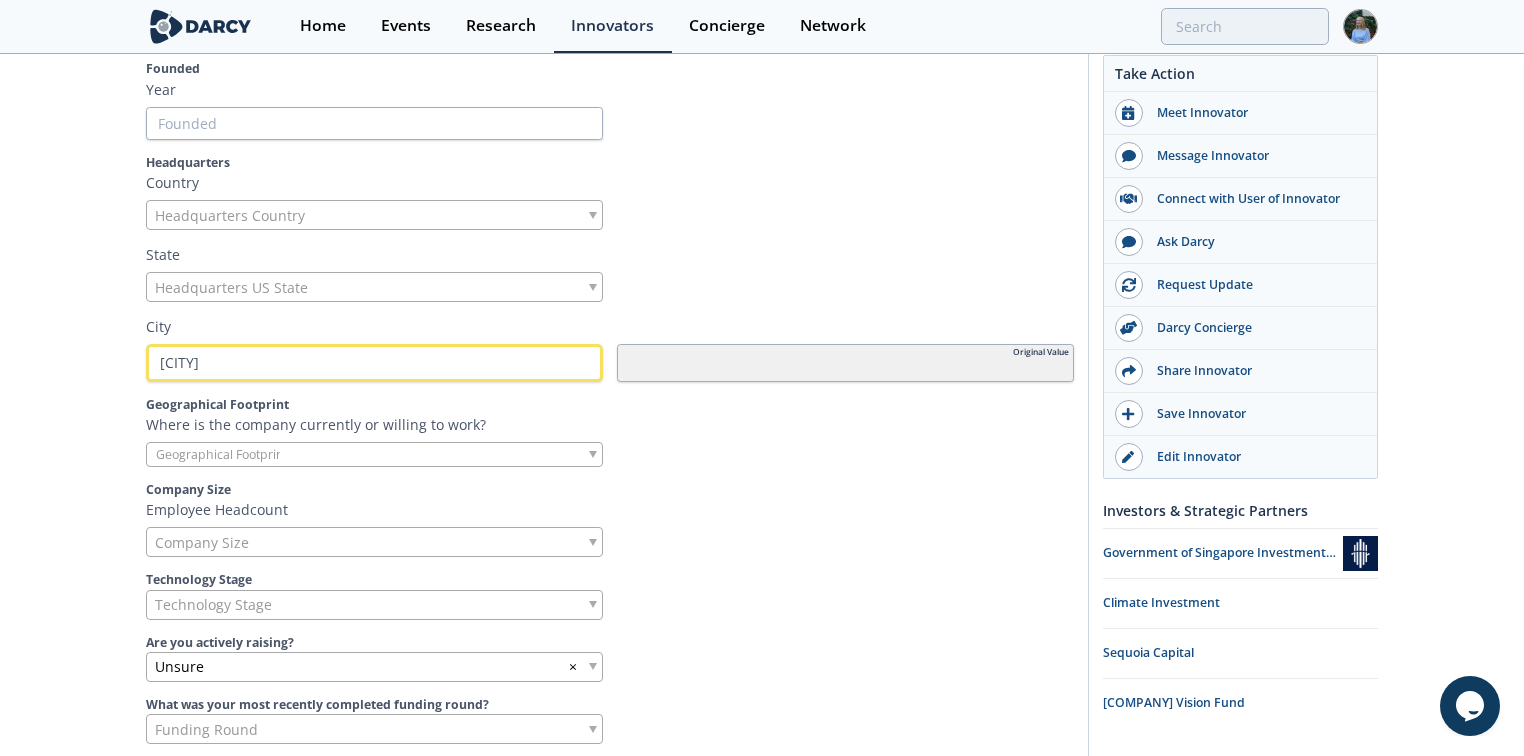 click on "State
Headquarters US State" at bounding box center (610, 273) 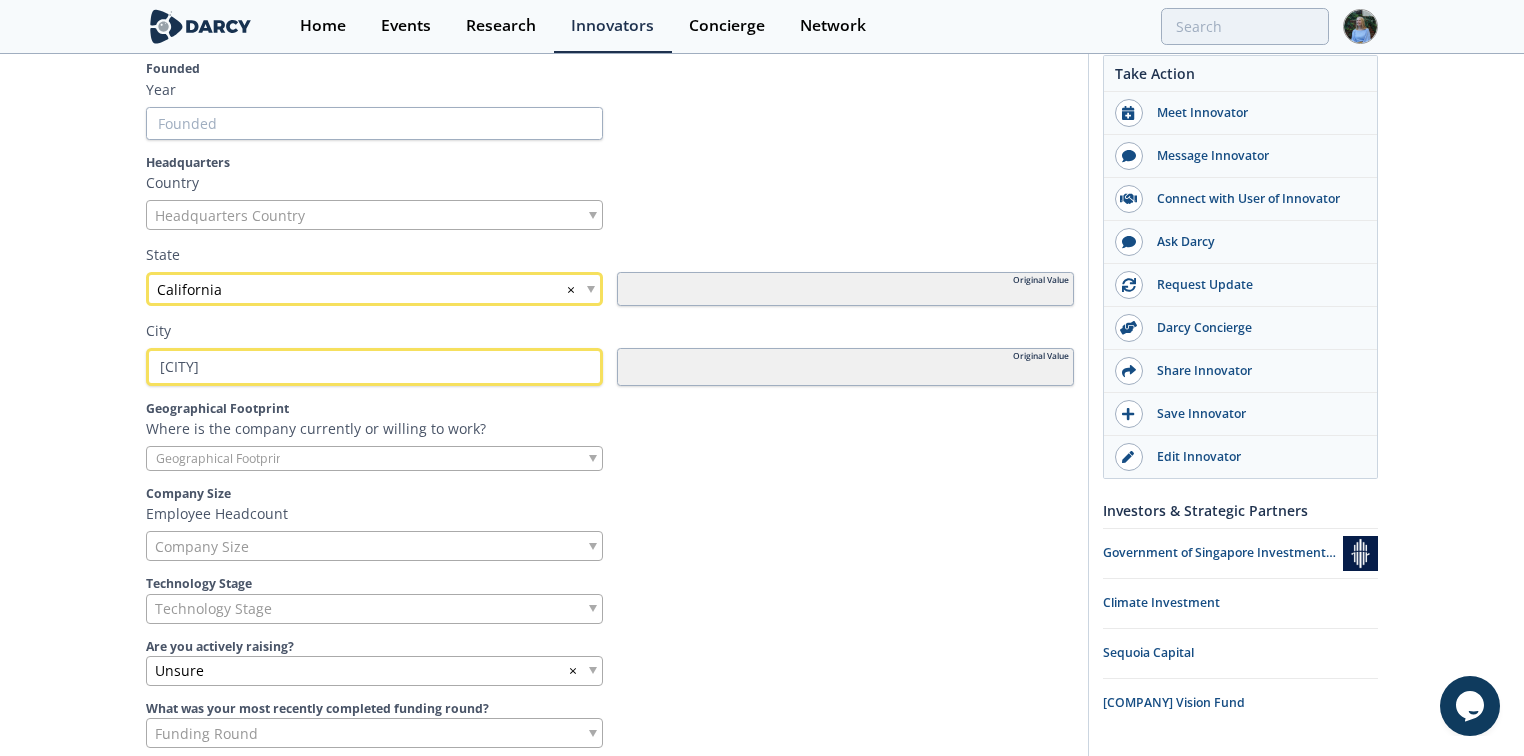 click on "Headquarters Country" at bounding box center (374, 215) 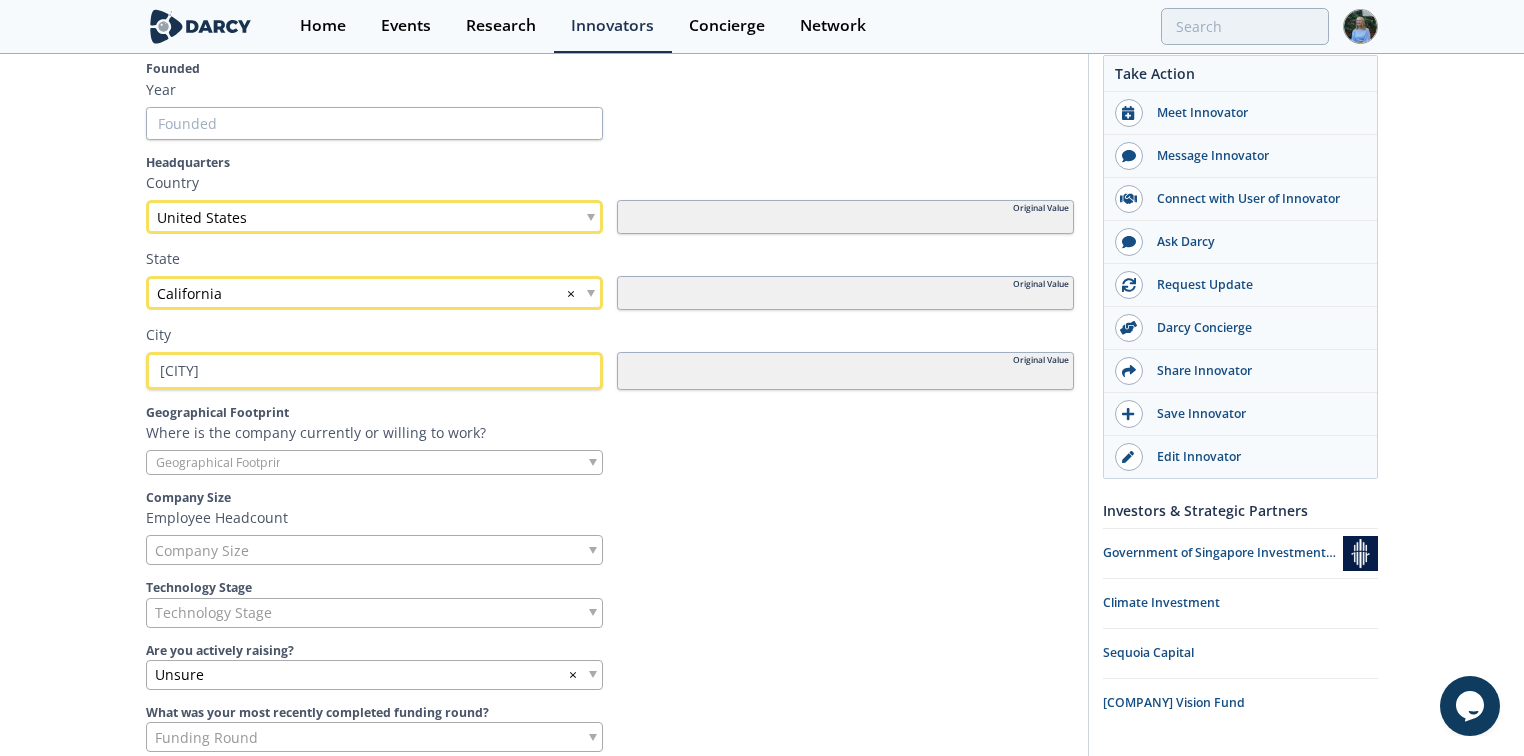 click on "Company Size" at bounding box center (374, 550) 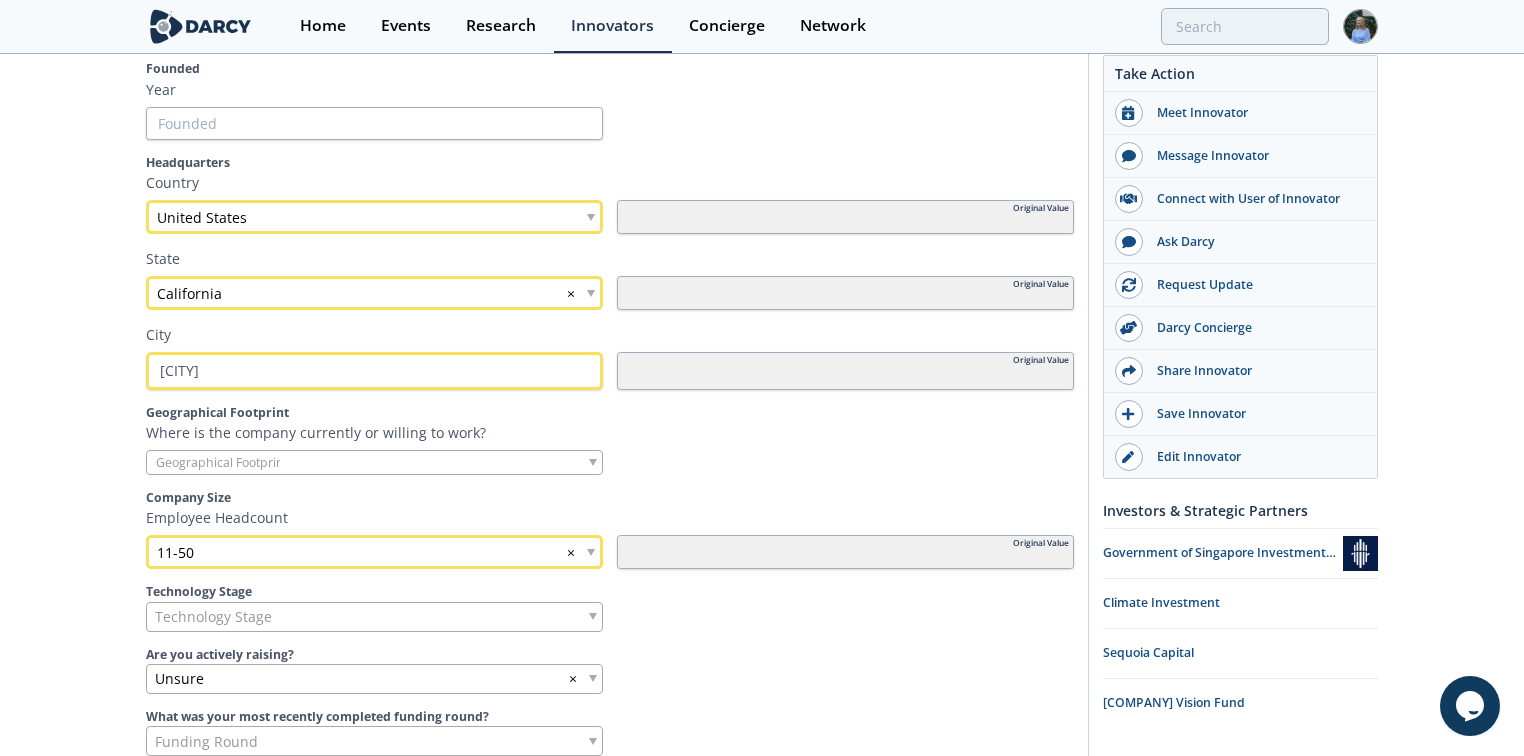 click on "Technology Stage" at bounding box center [374, 617] 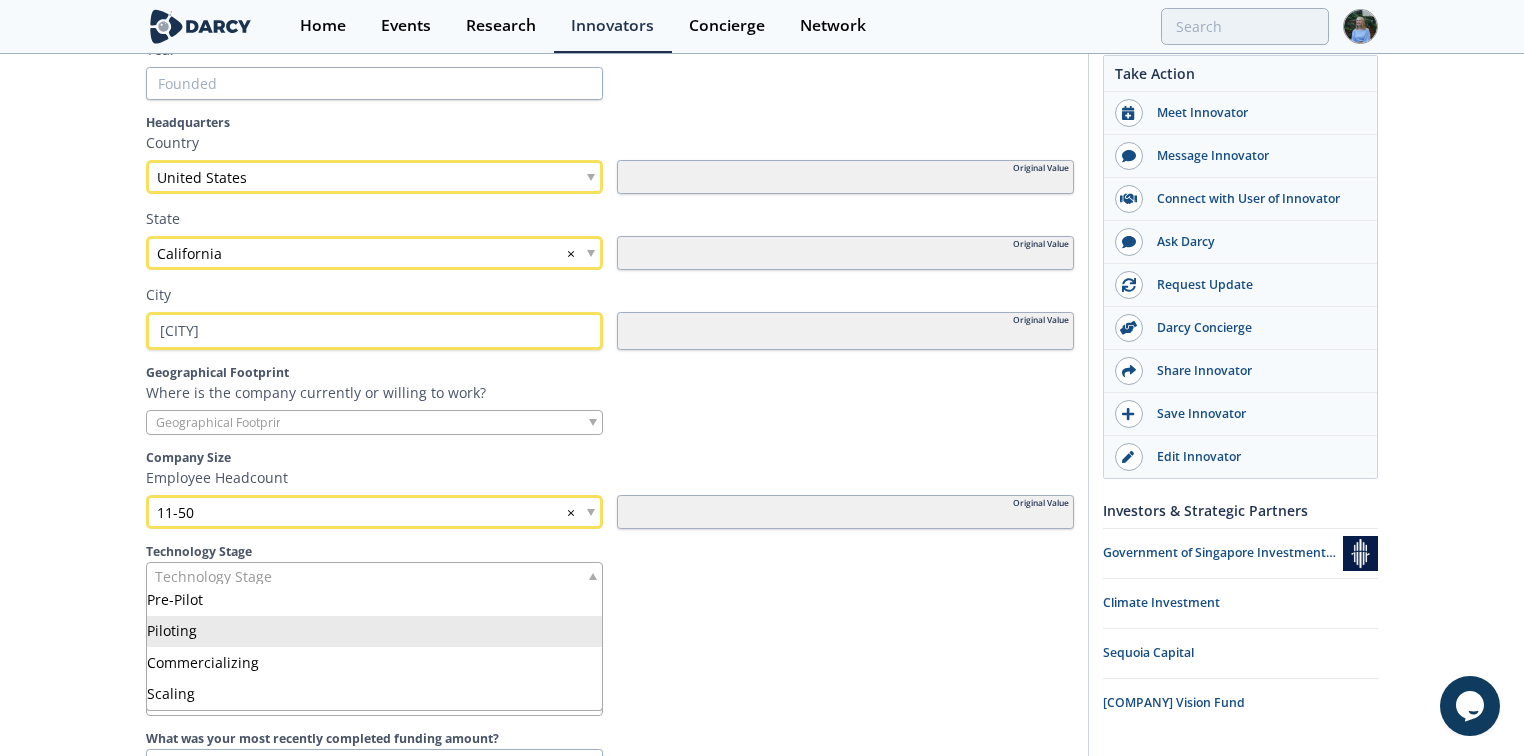 scroll, scrollTop: 720, scrollLeft: 0, axis: vertical 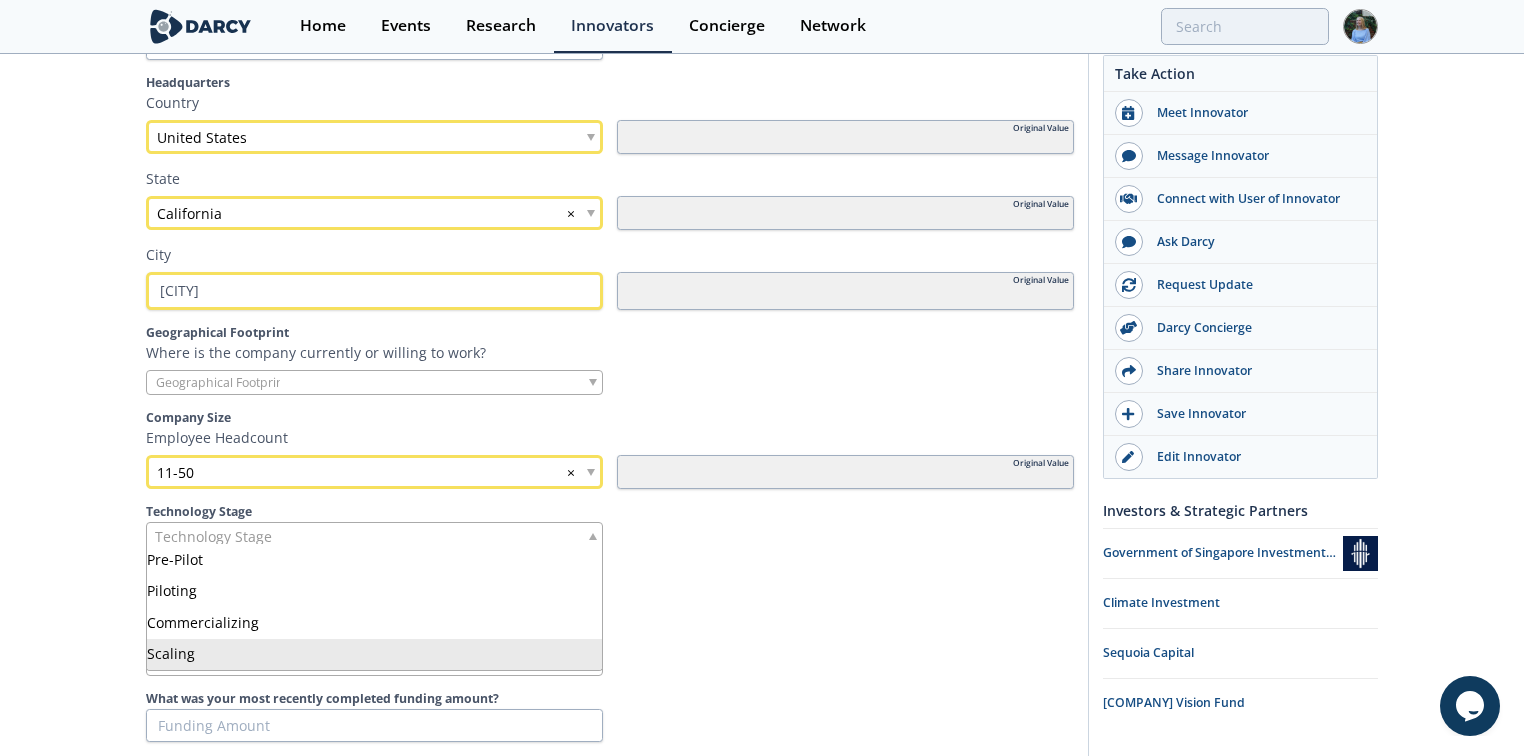 type 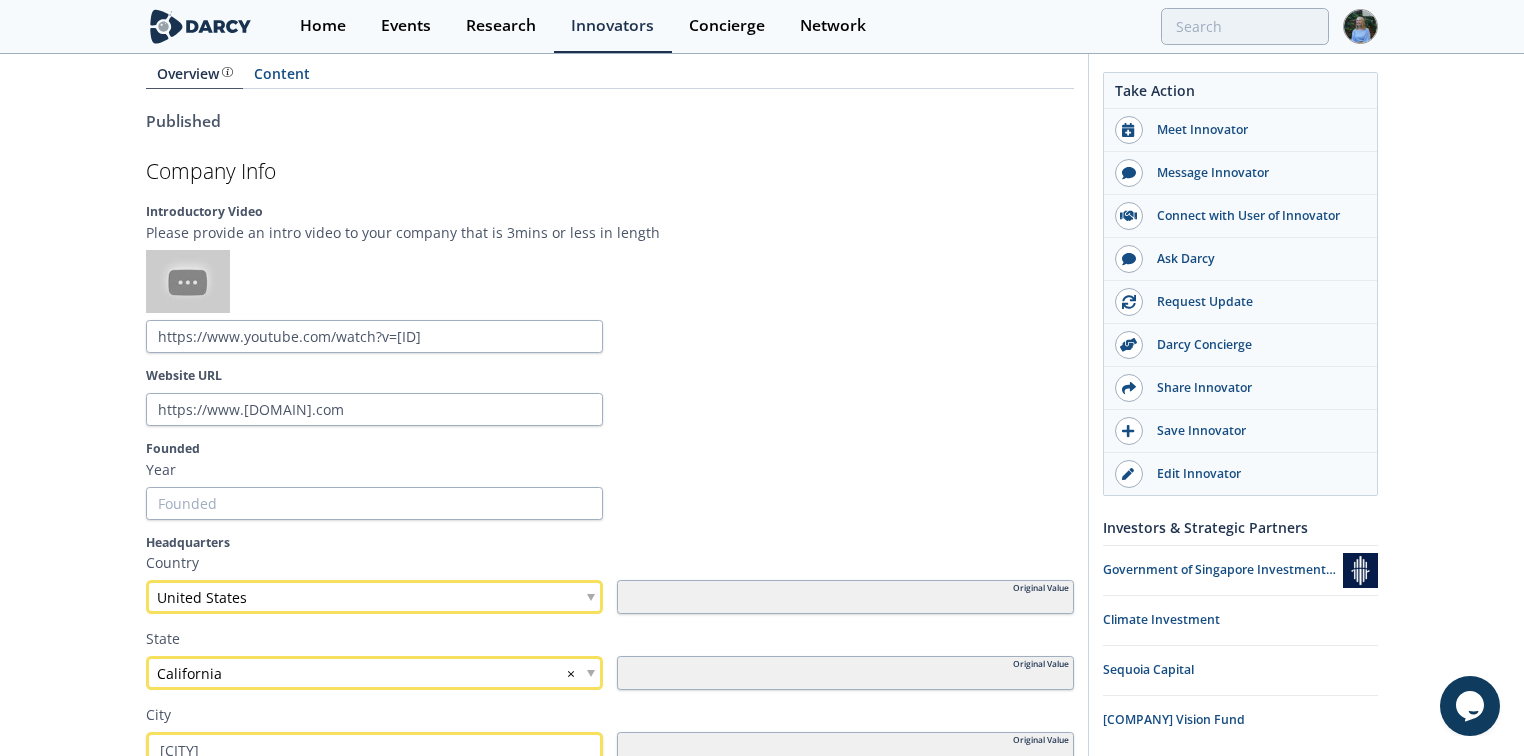 scroll, scrollTop: 240, scrollLeft: 0, axis: vertical 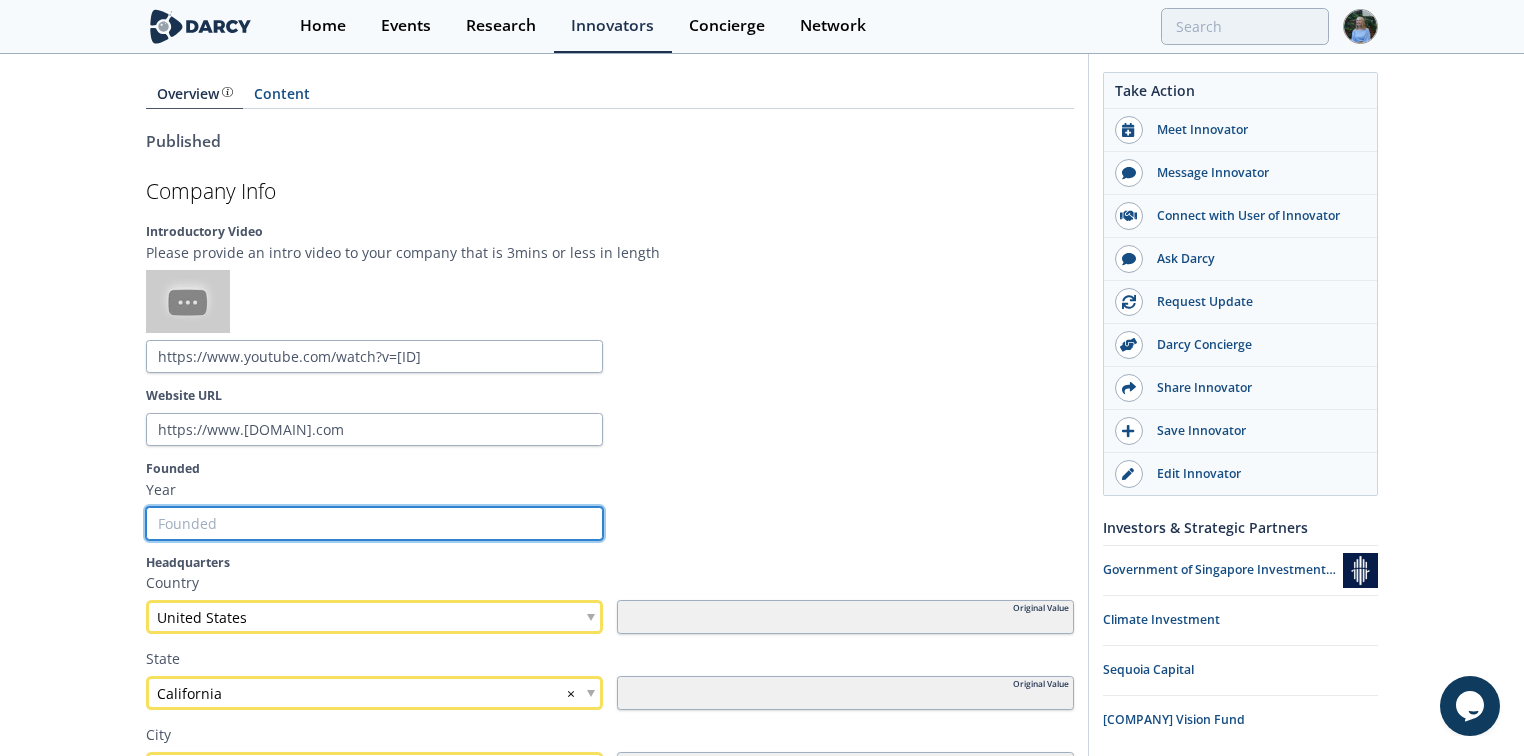 click on "Founded" at bounding box center (374, 524) 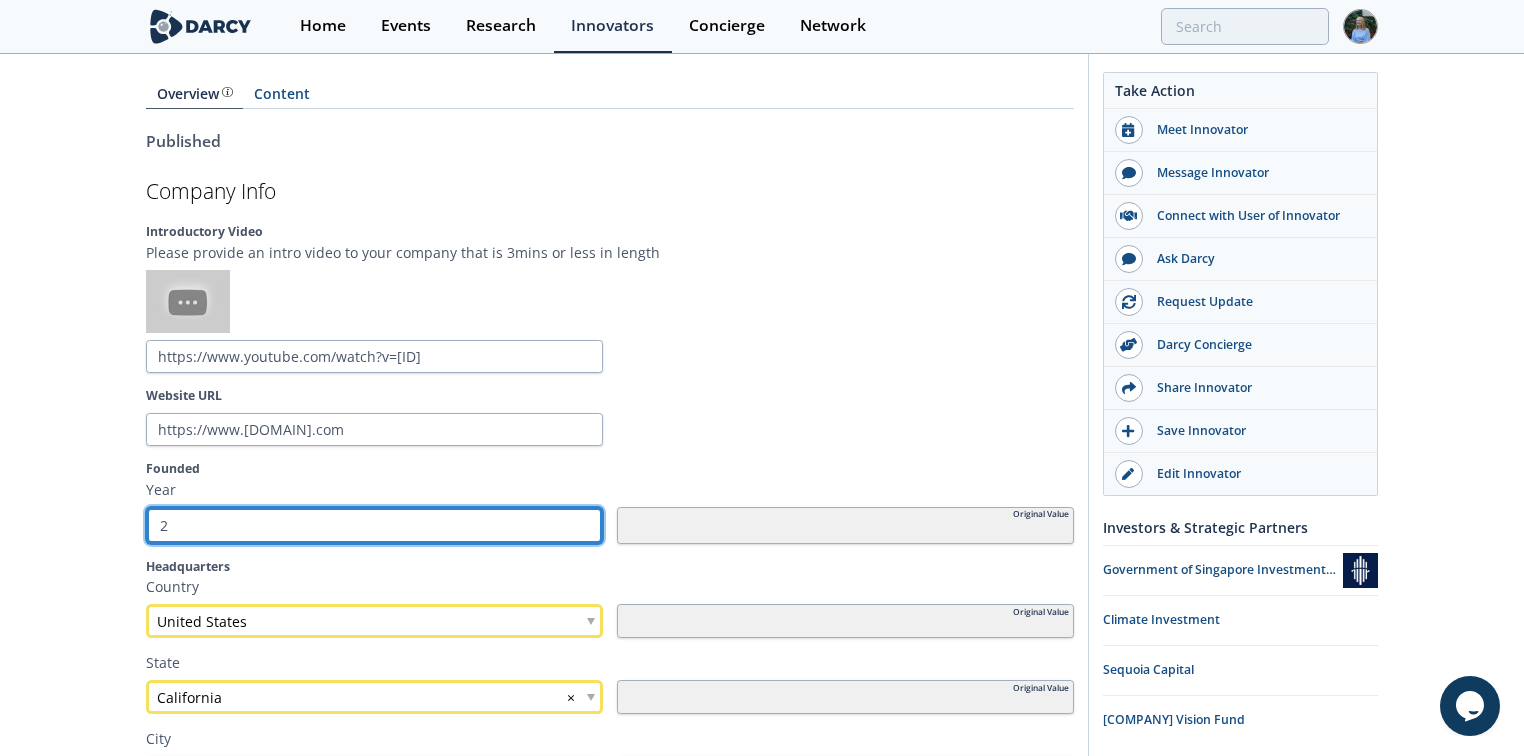 type on "20" 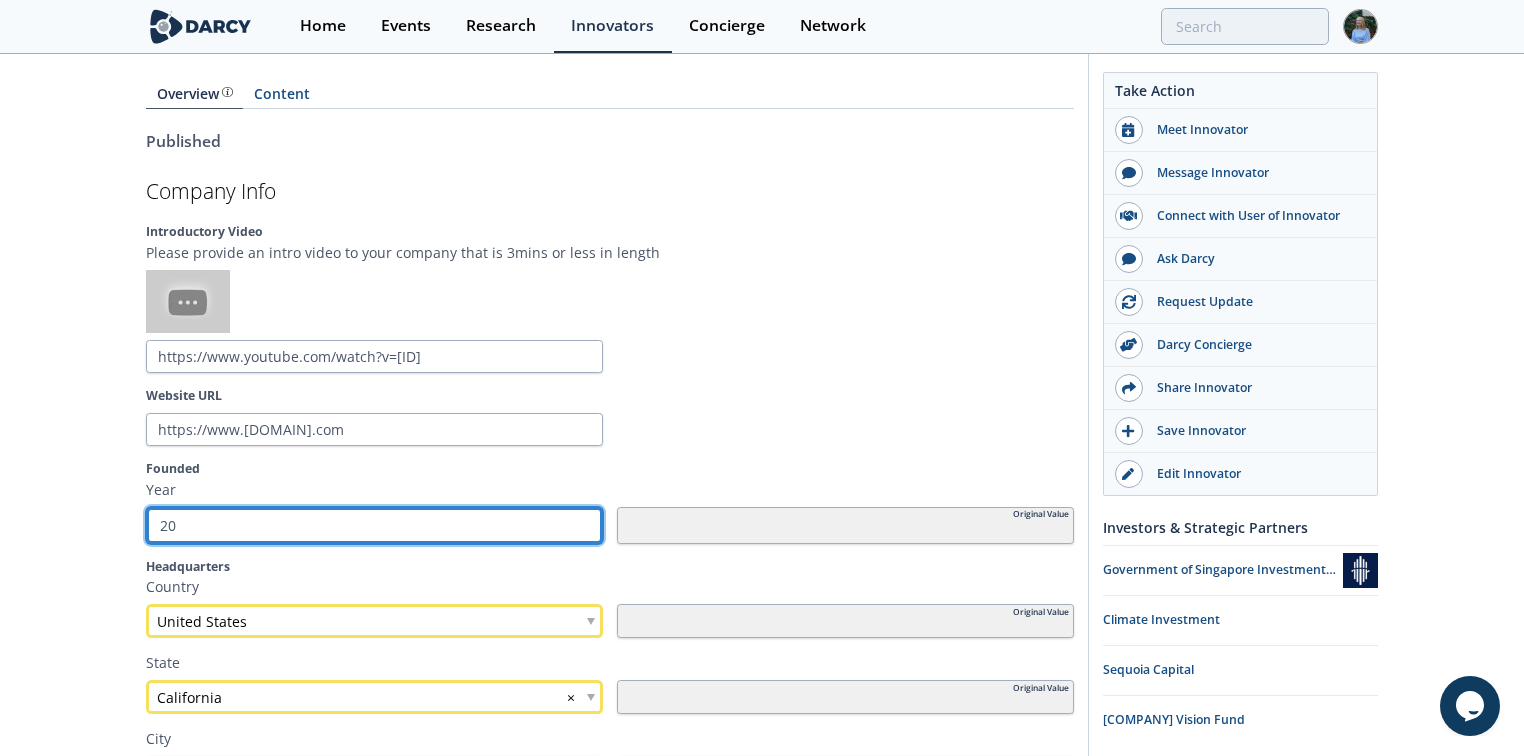 type on "201" 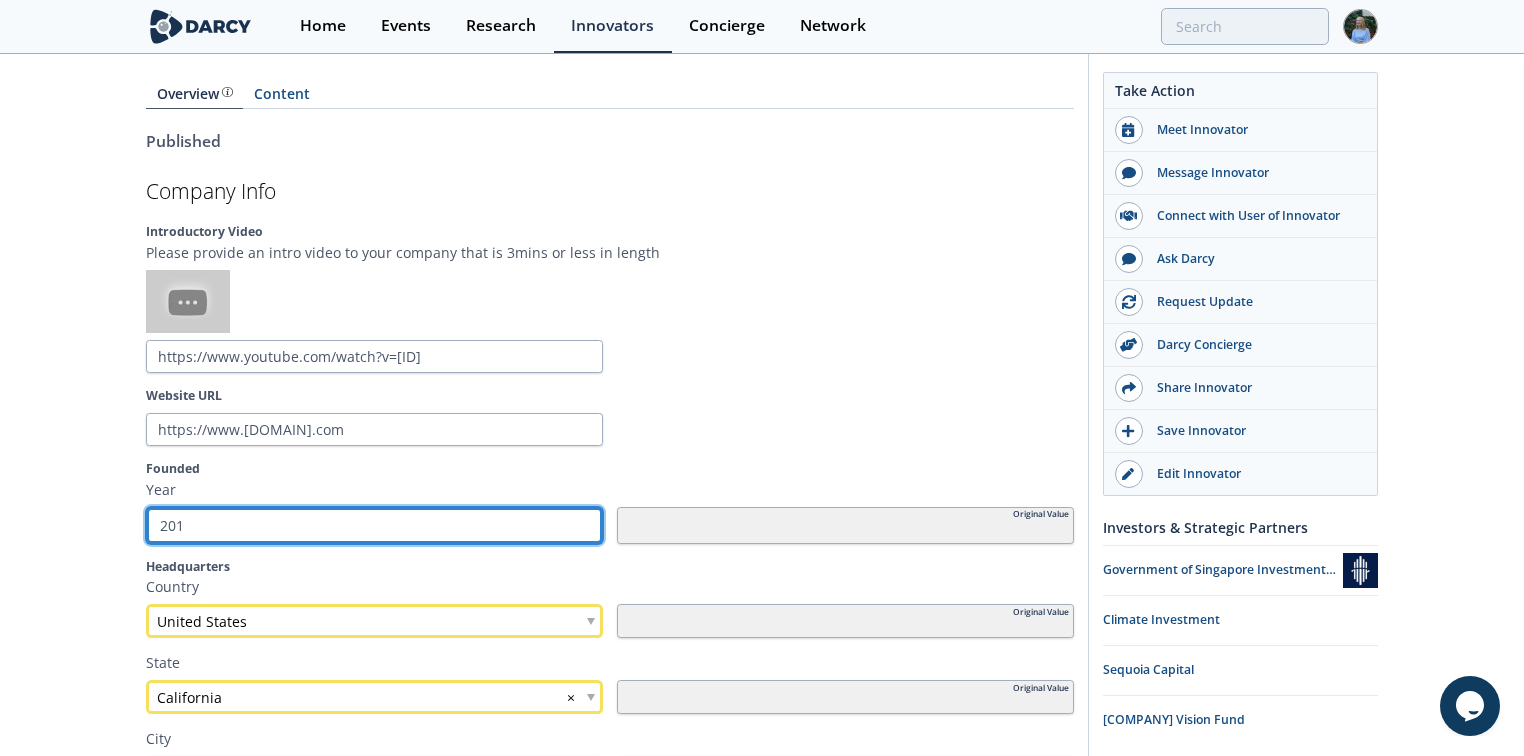 type on "2015" 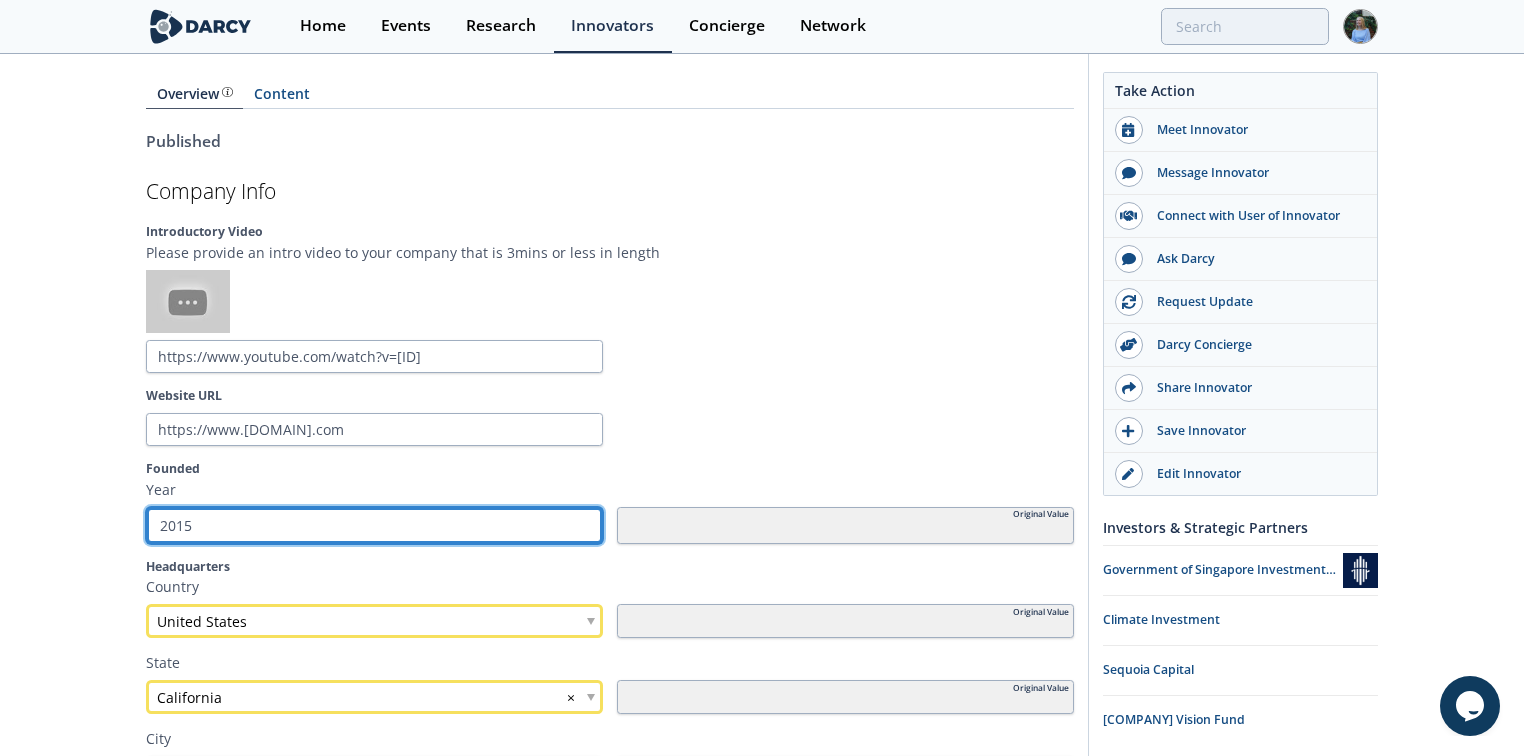 type on "2013" 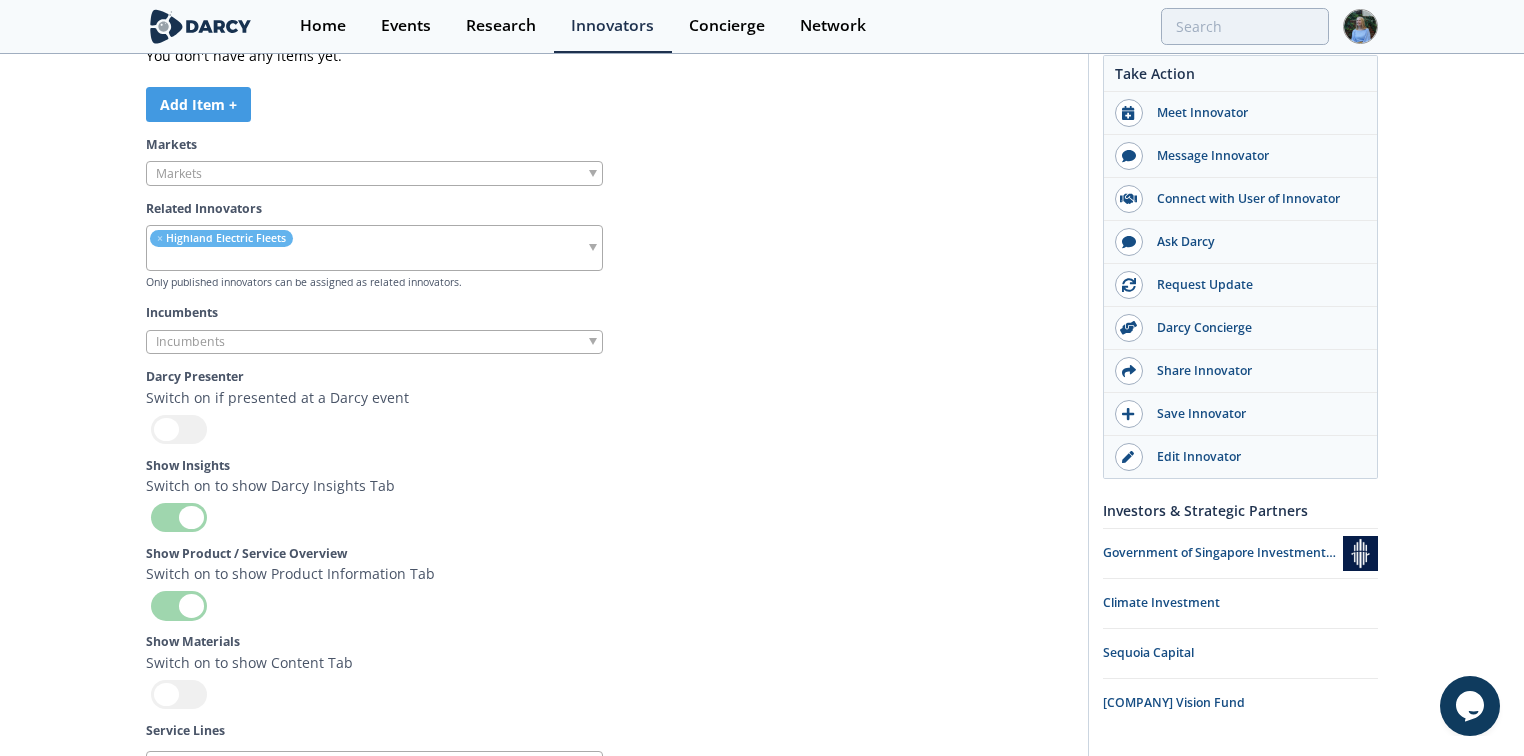 scroll, scrollTop: 7335, scrollLeft: 0, axis: vertical 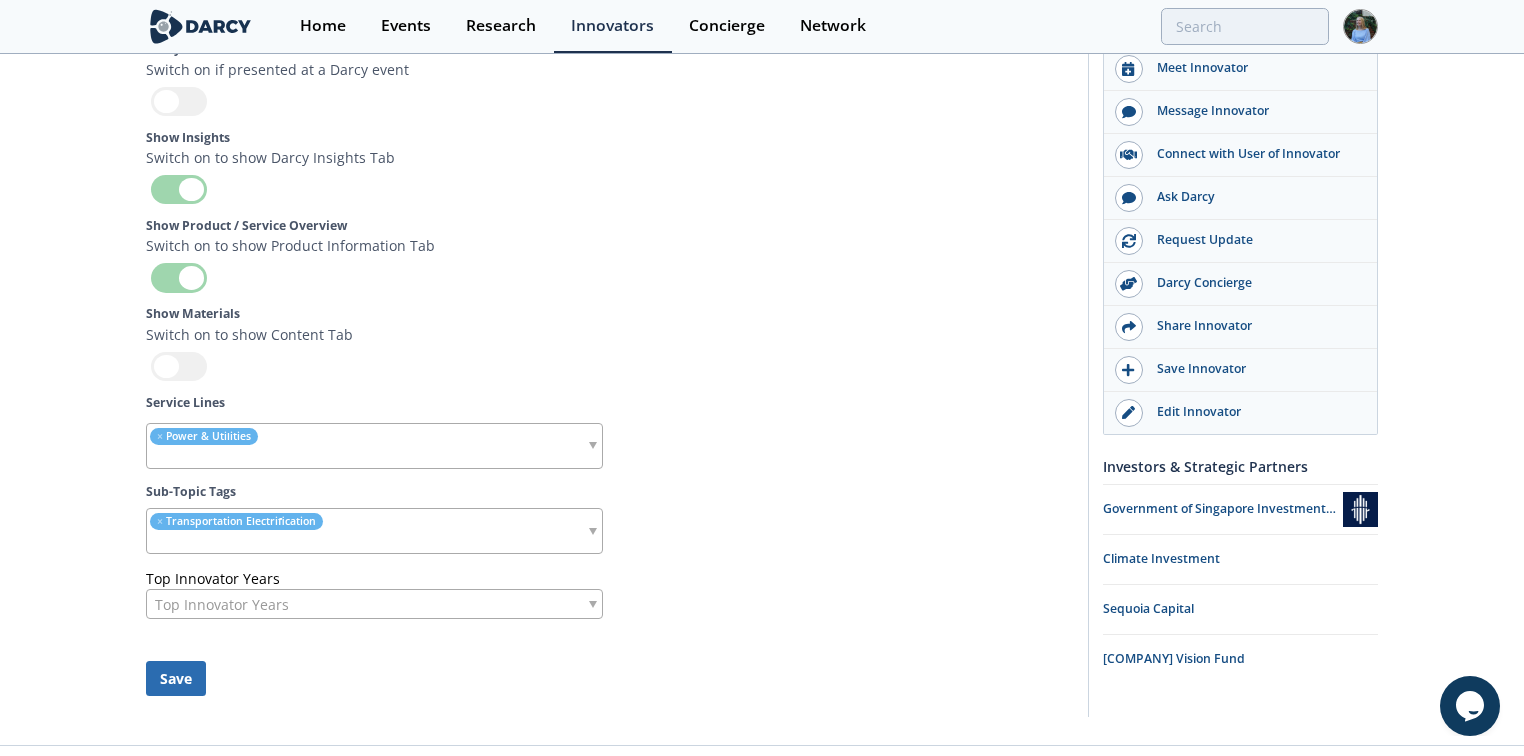 type on "2013" 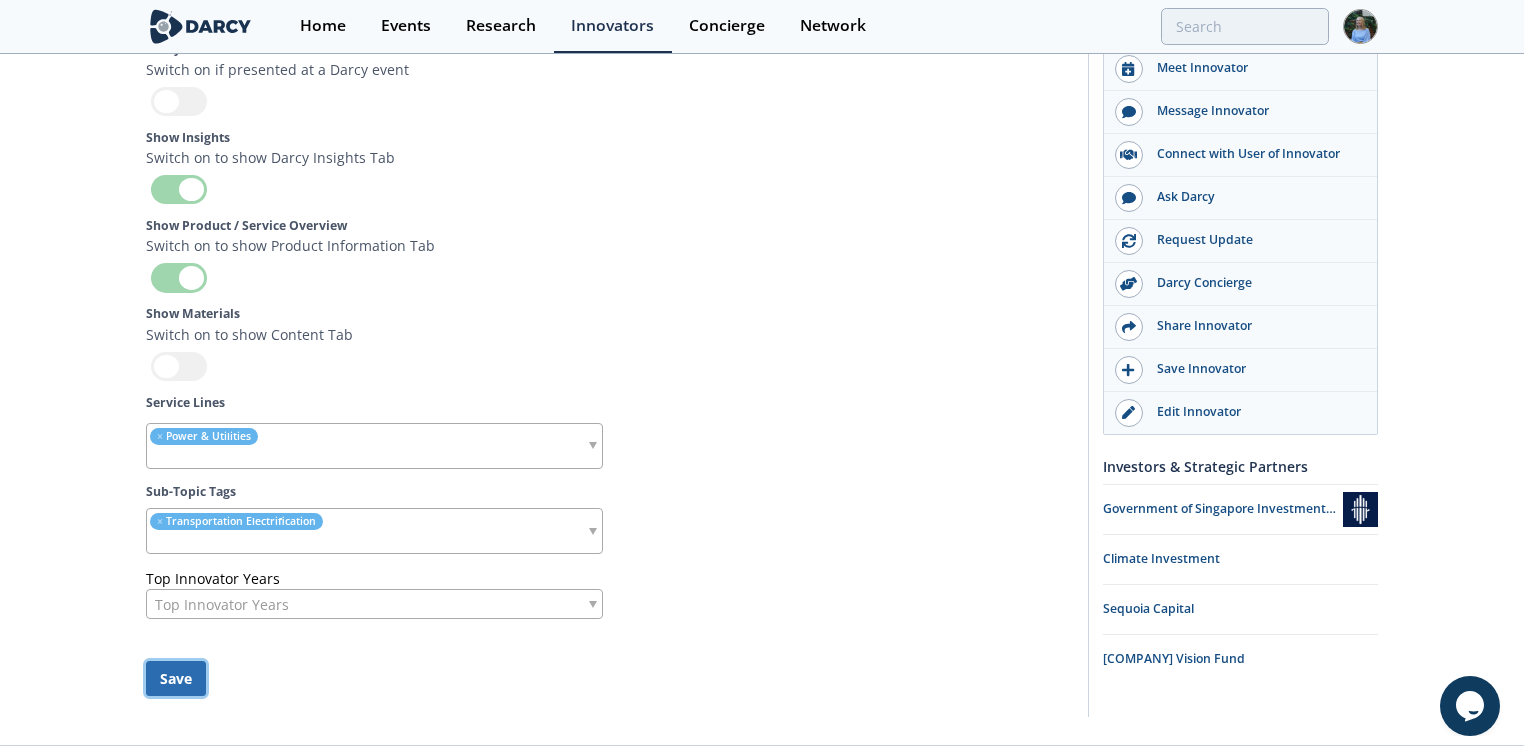 click on "Save" at bounding box center [176, 678] 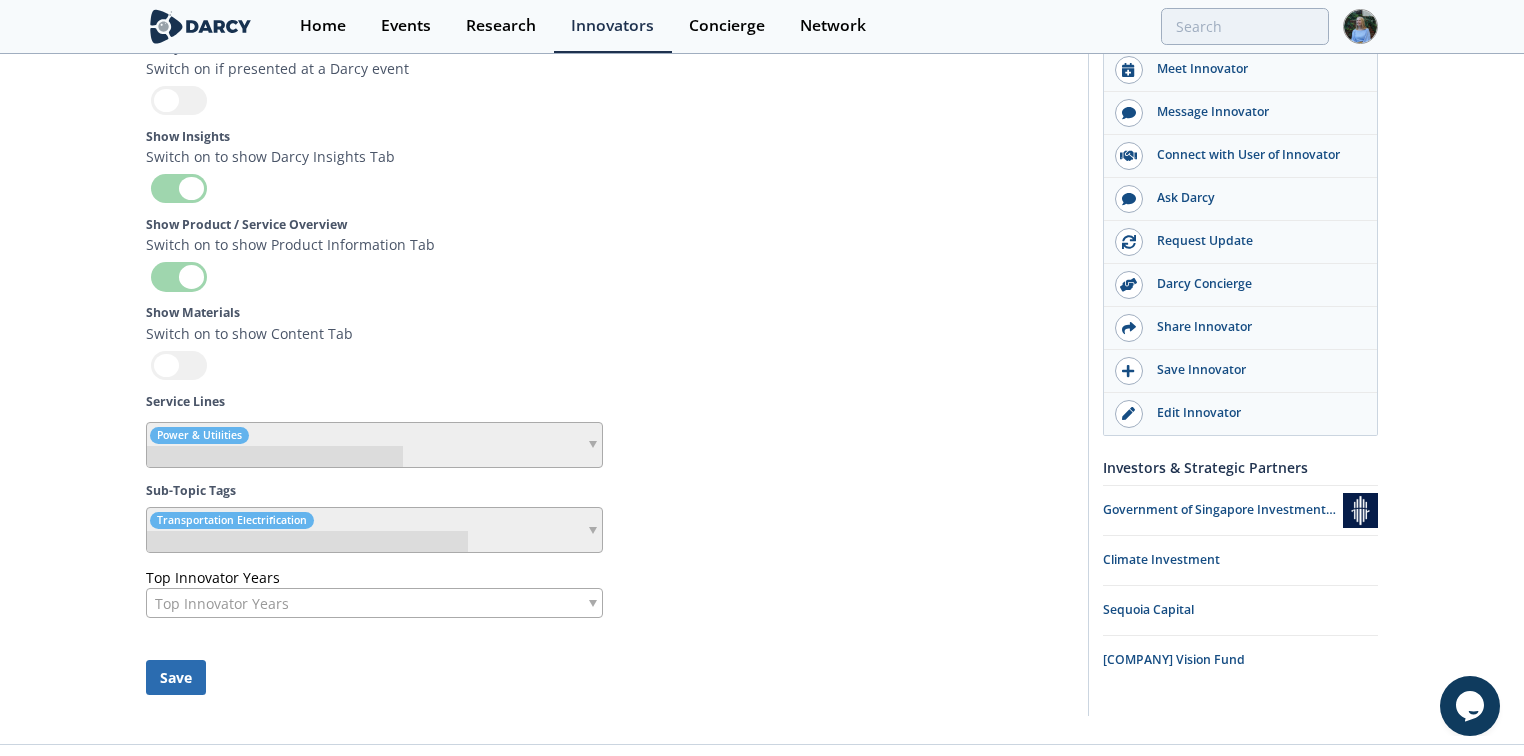type 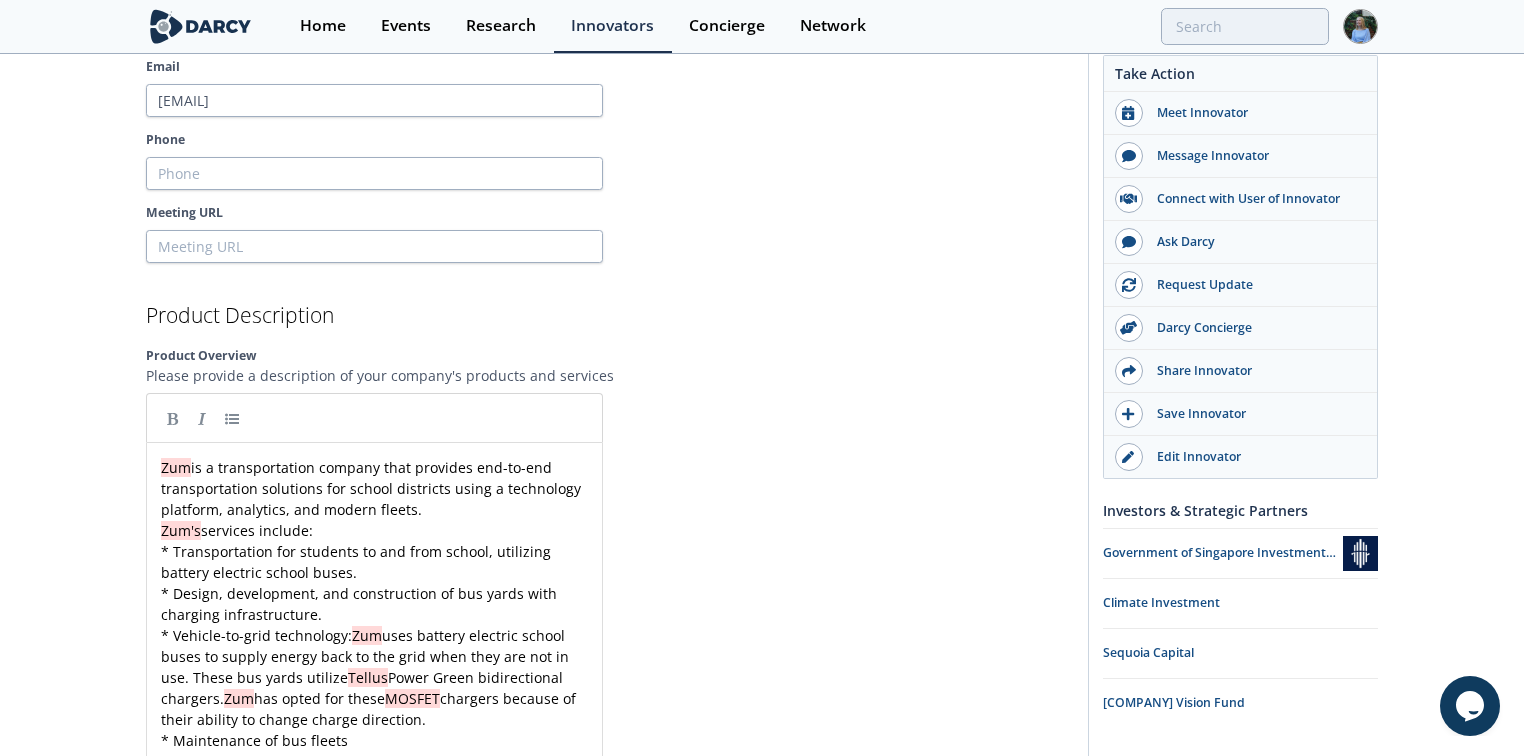 scroll, scrollTop: 2160, scrollLeft: 0, axis: vertical 